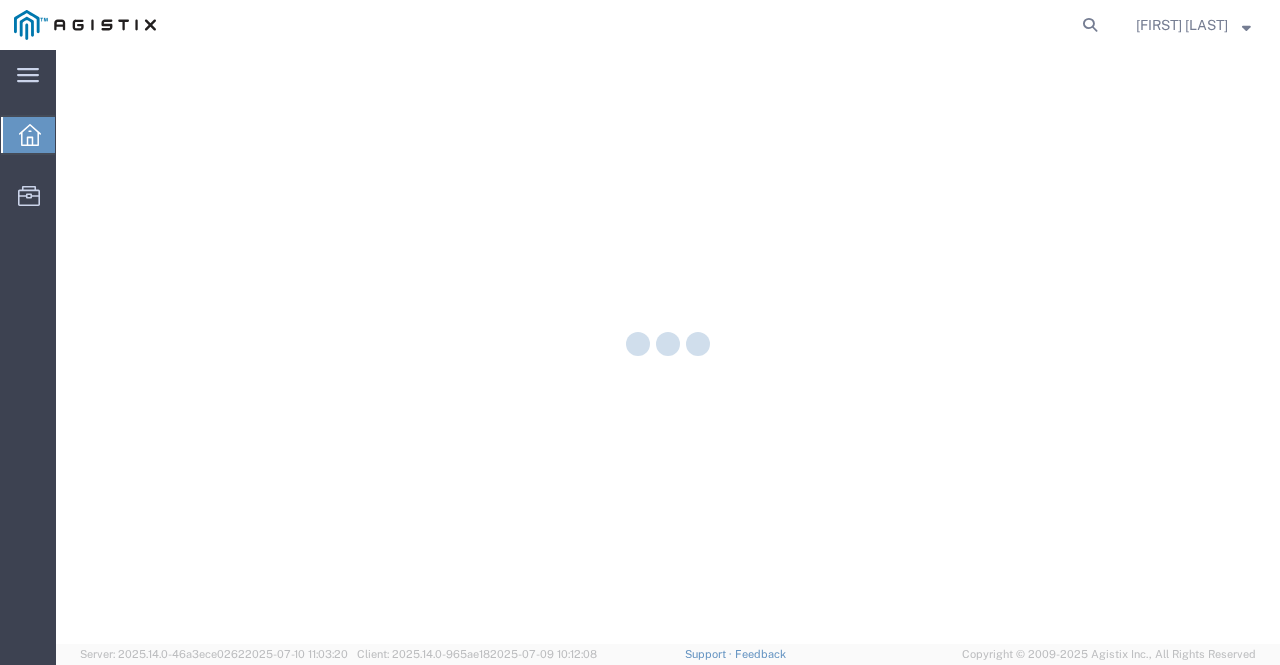 scroll, scrollTop: 0, scrollLeft: 0, axis: both 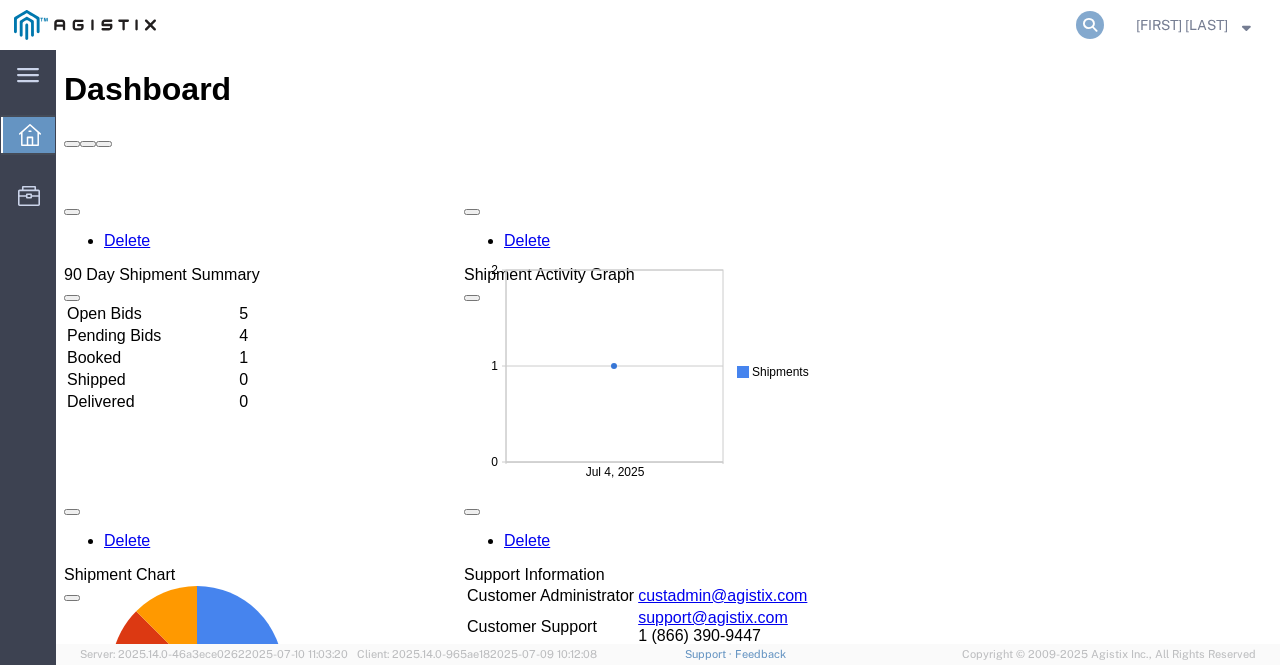 click 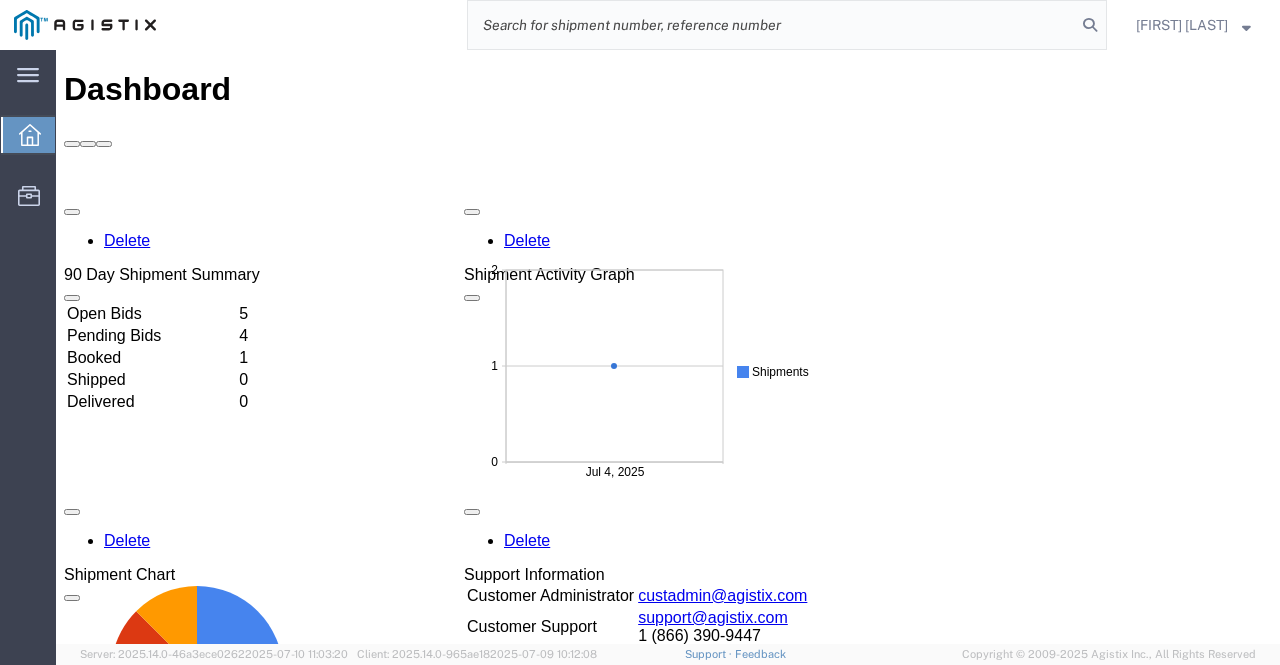 paste on "55973772" 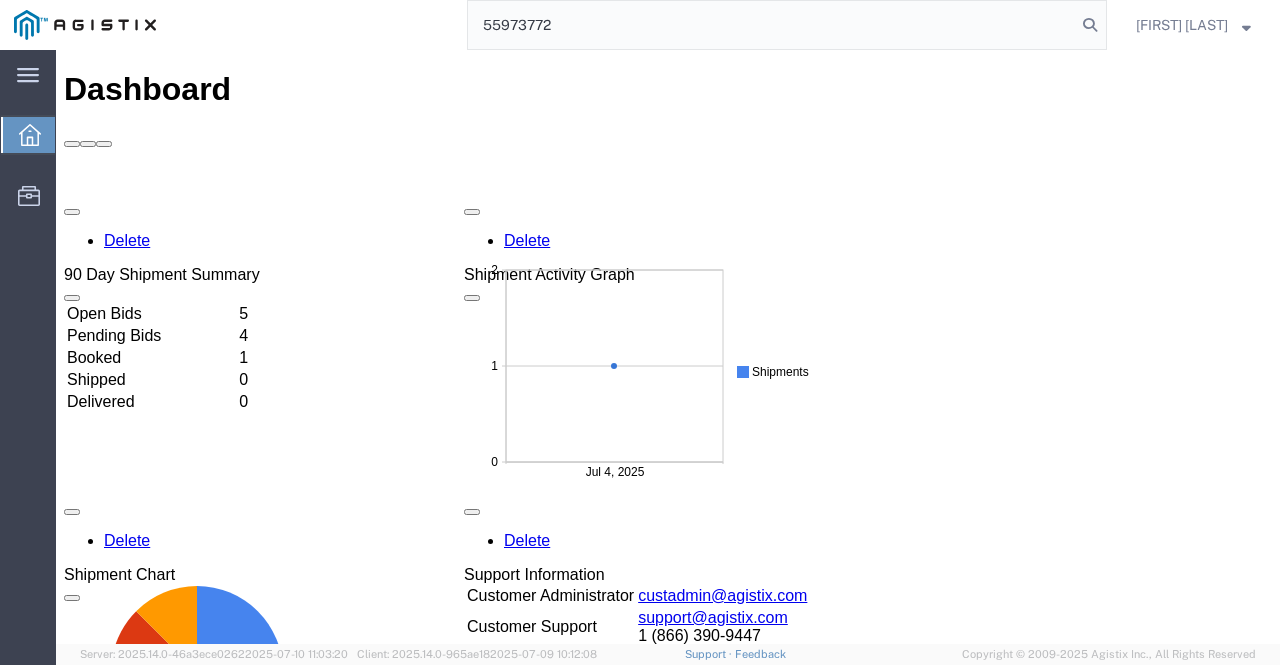 type on "55973772" 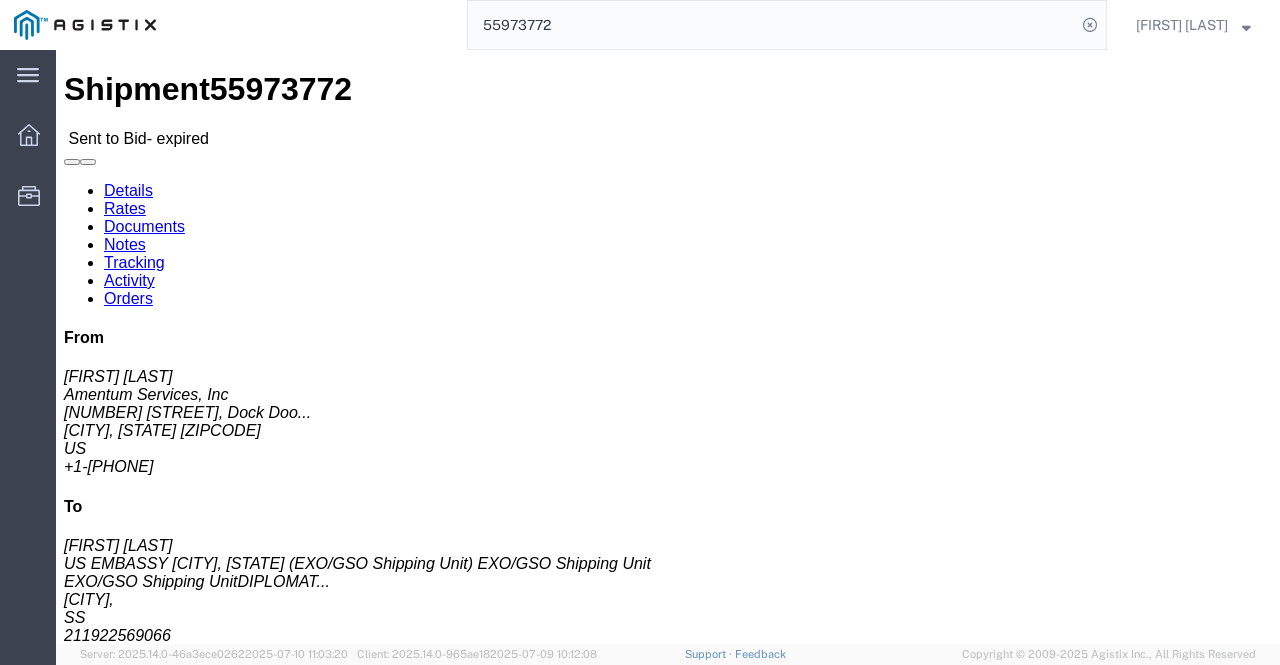 click on "Notes" 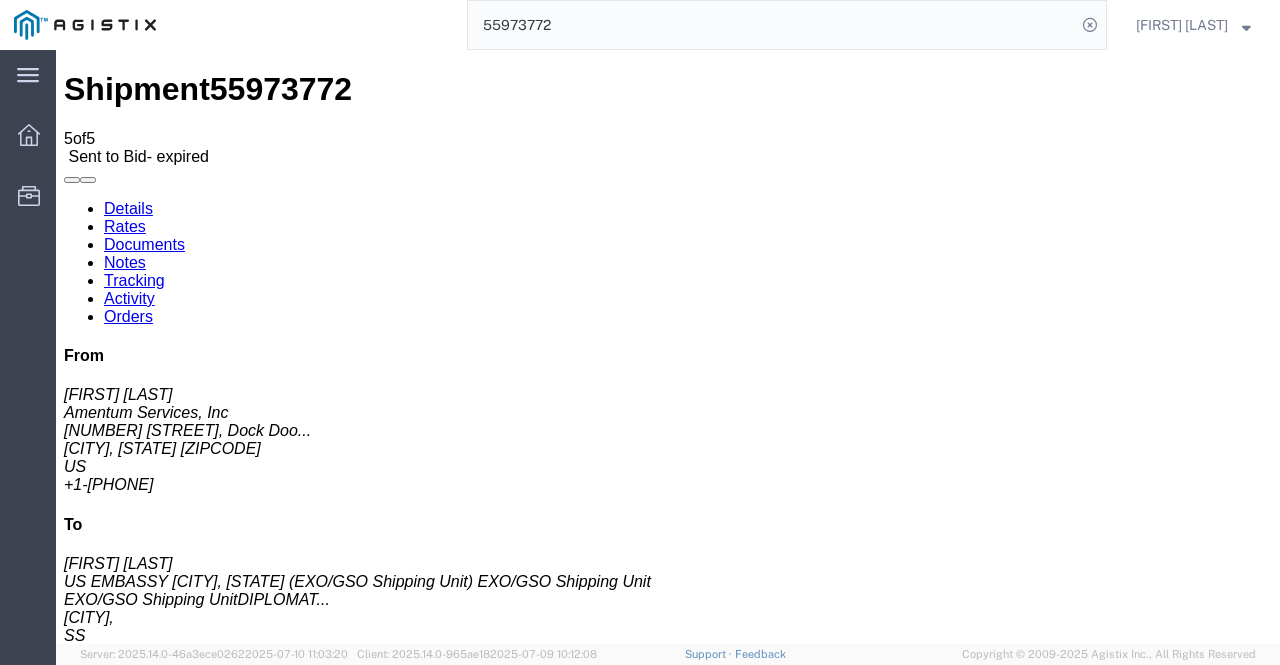 scroll, scrollTop: 48, scrollLeft: 0, axis: vertical 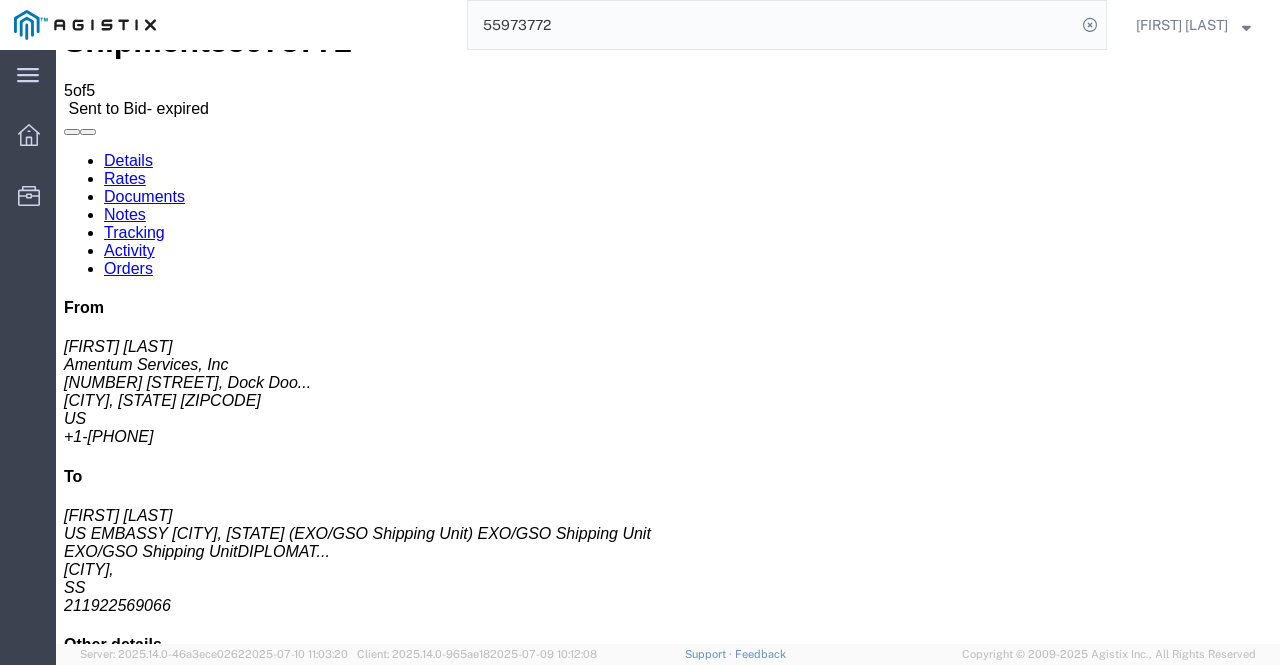 drag, startPoint x: 578, startPoint y: 621, endPoint x: 244, endPoint y: 393, distance: 404.4008 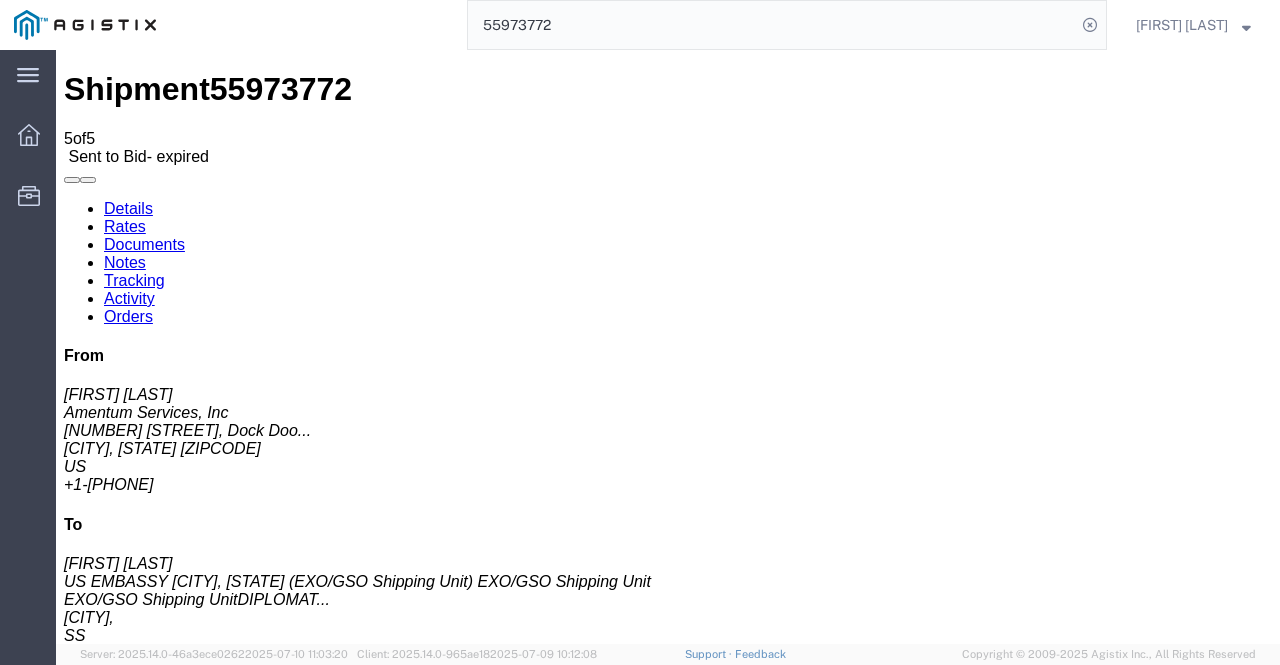 click on "Details" at bounding box center [128, 208] 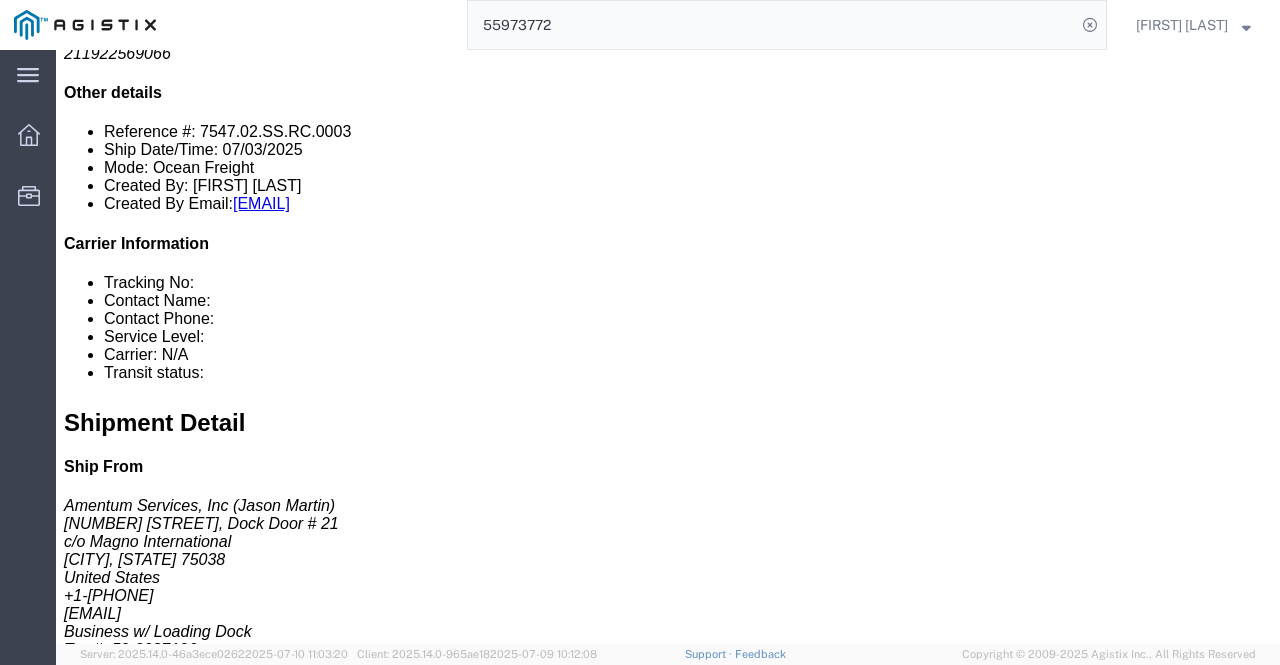 scroll, scrollTop: 1000, scrollLeft: 0, axis: vertical 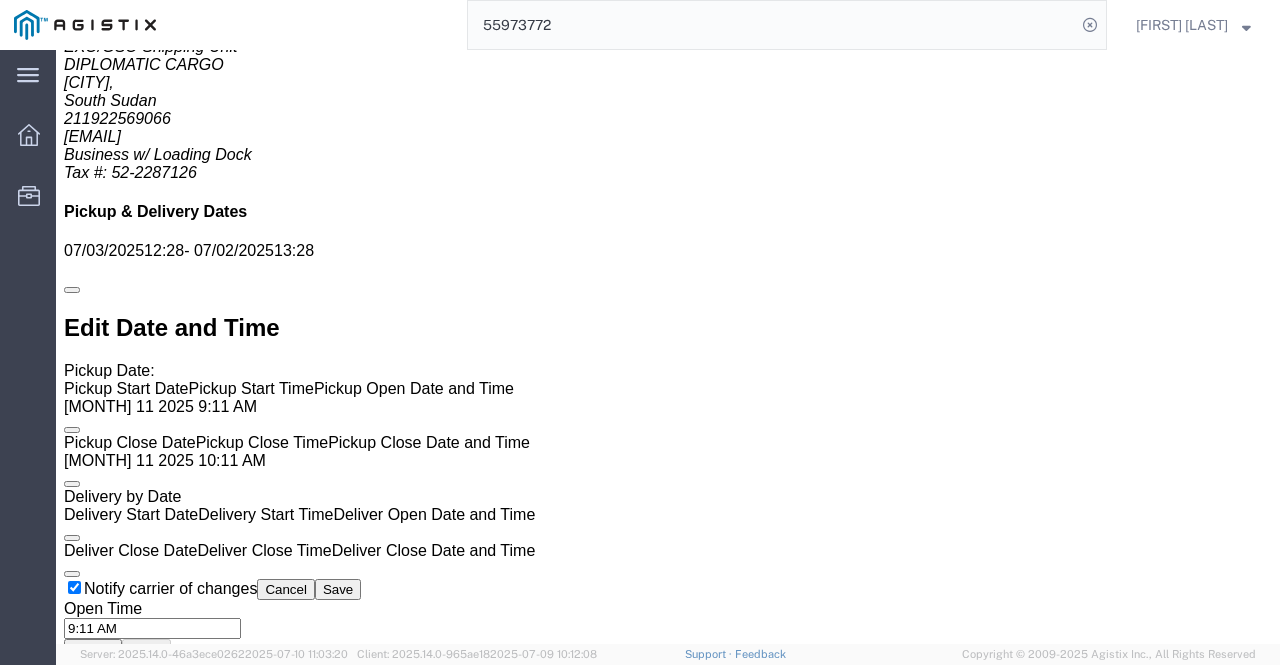 click on "Notes" 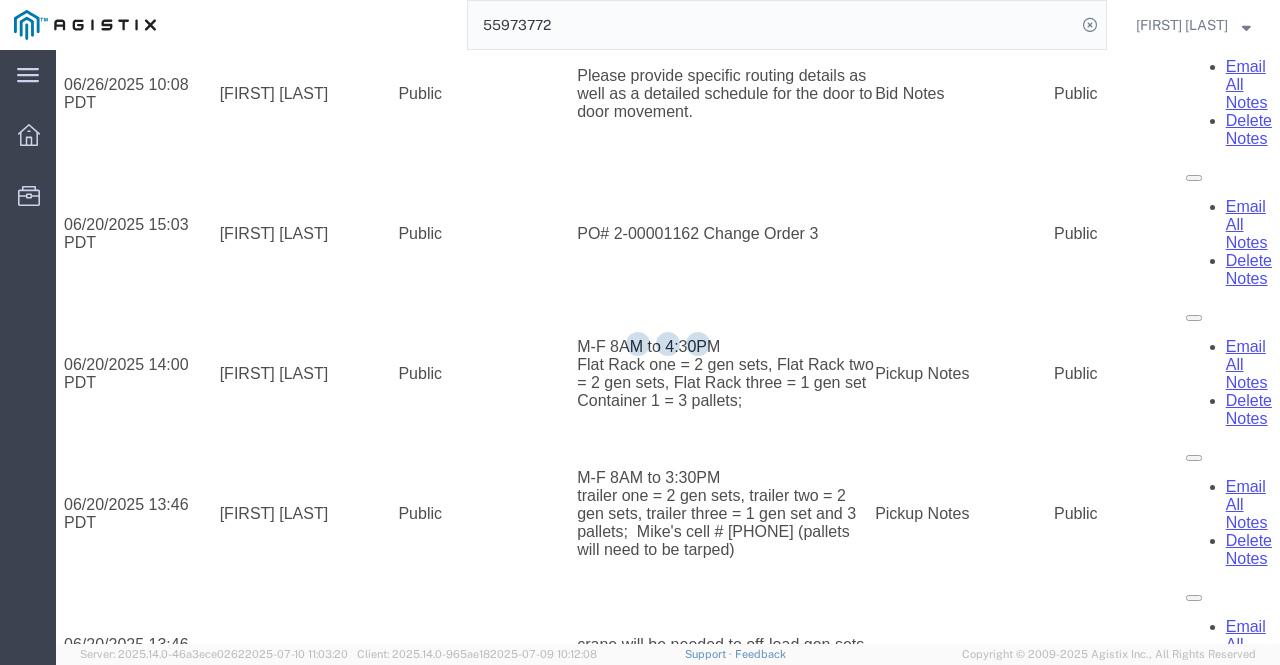 scroll, scrollTop: 48, scrollLeft: 0, axis: vertical 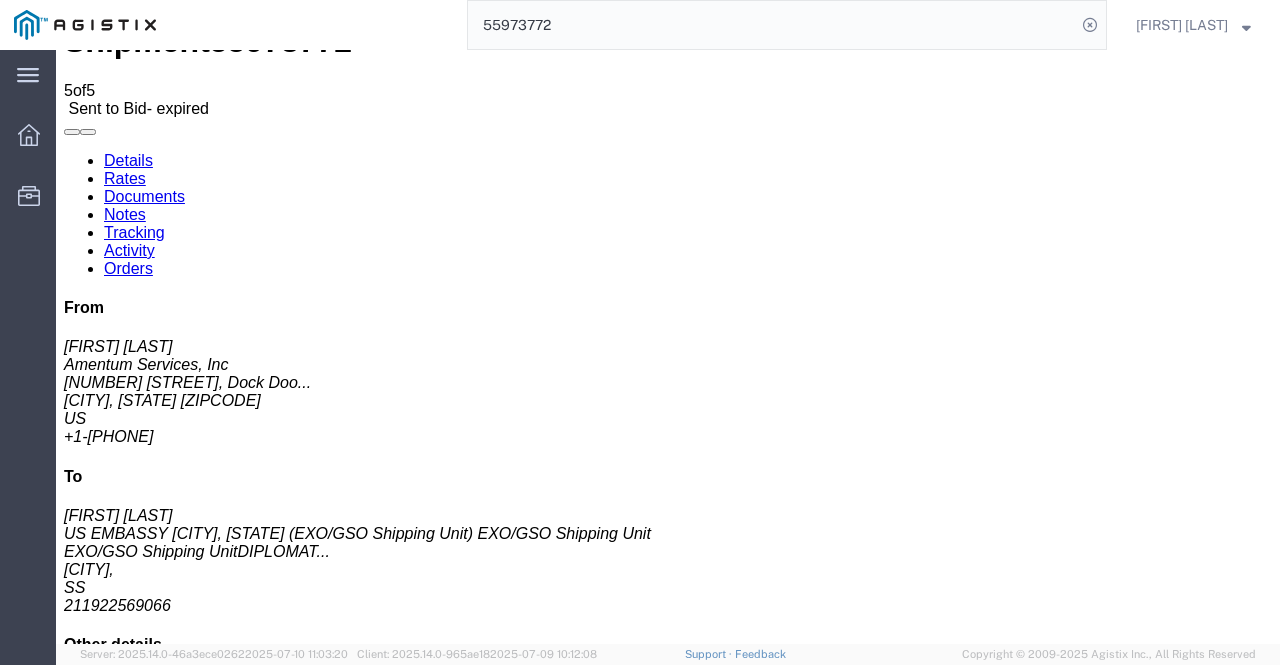 click on "Details" at bounding box center [128, 160] 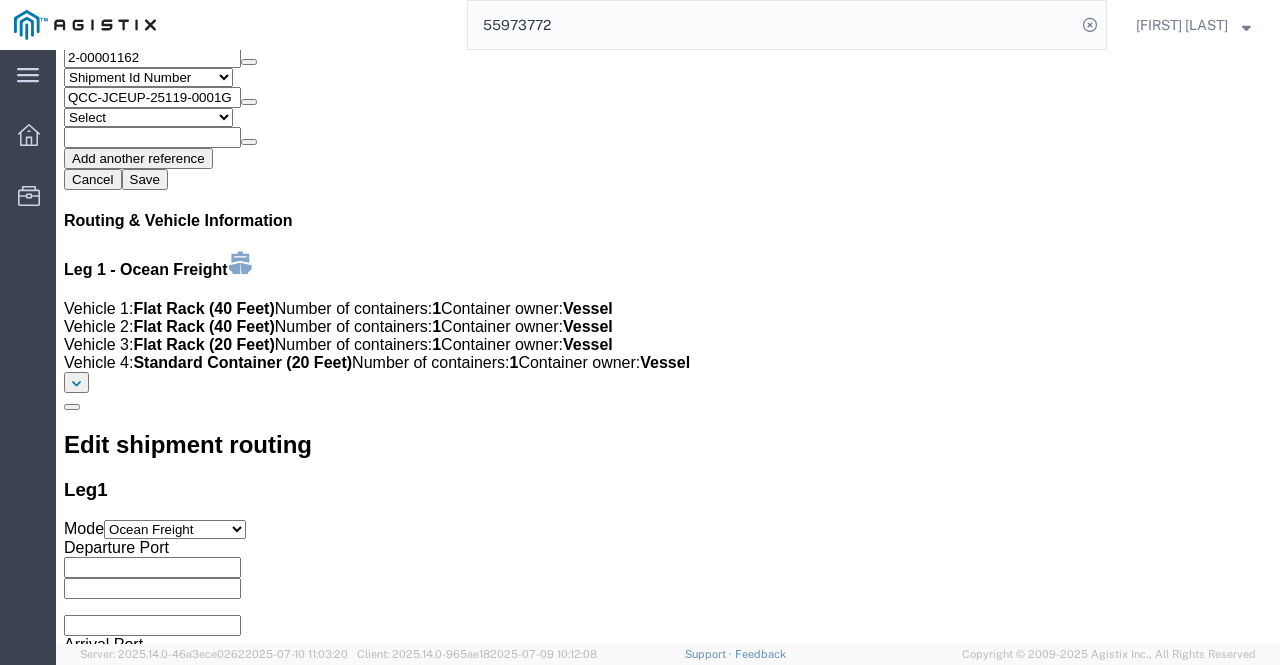 scroll, scrollTop: 2400, scrollLeft: 0, axis: vertical 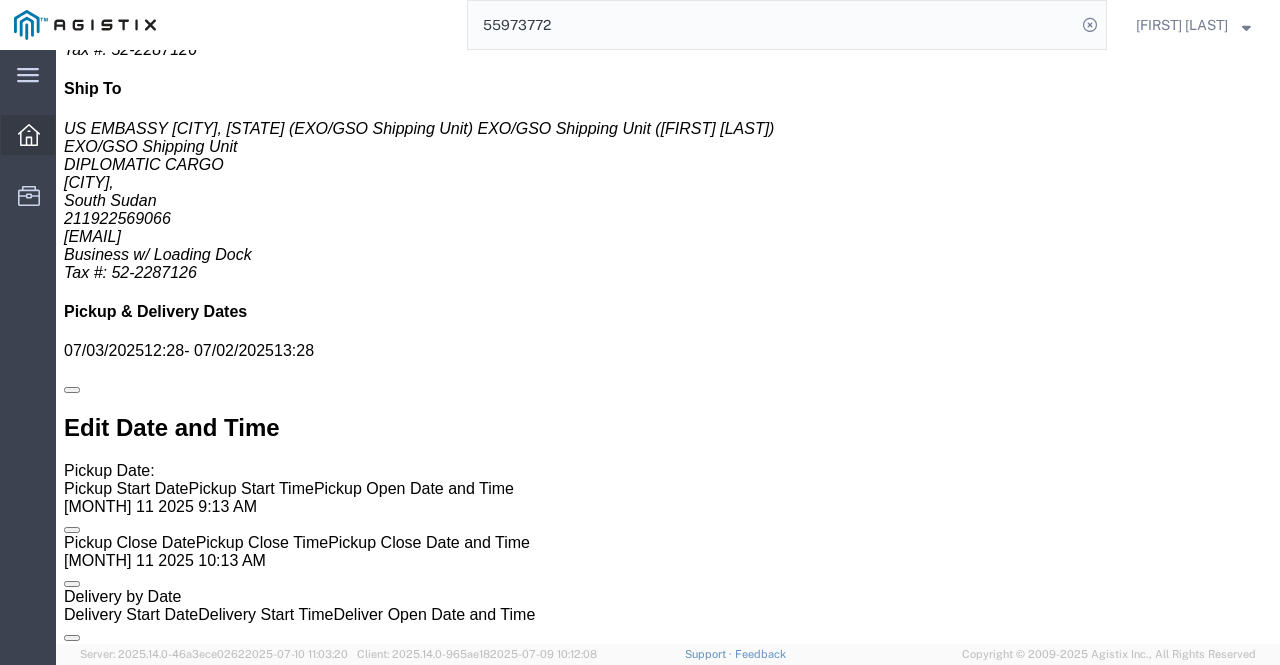 click 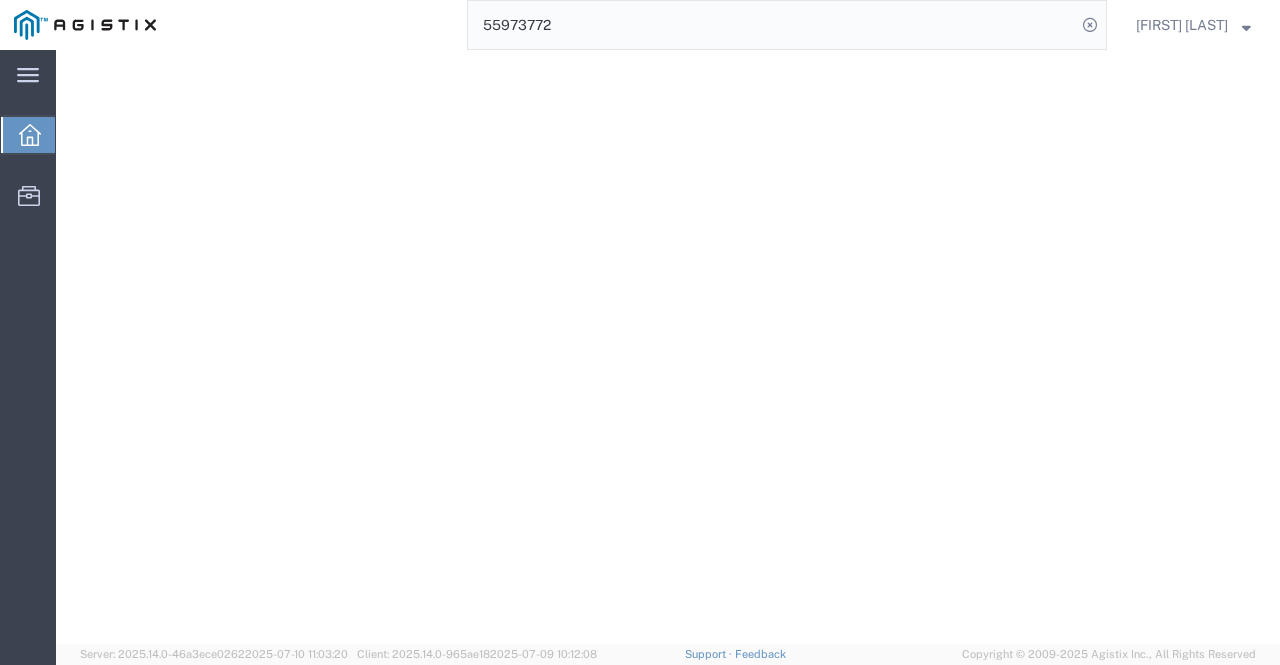 scroll, scrollTop: 50, scrollLeft: 0, axis: vertical 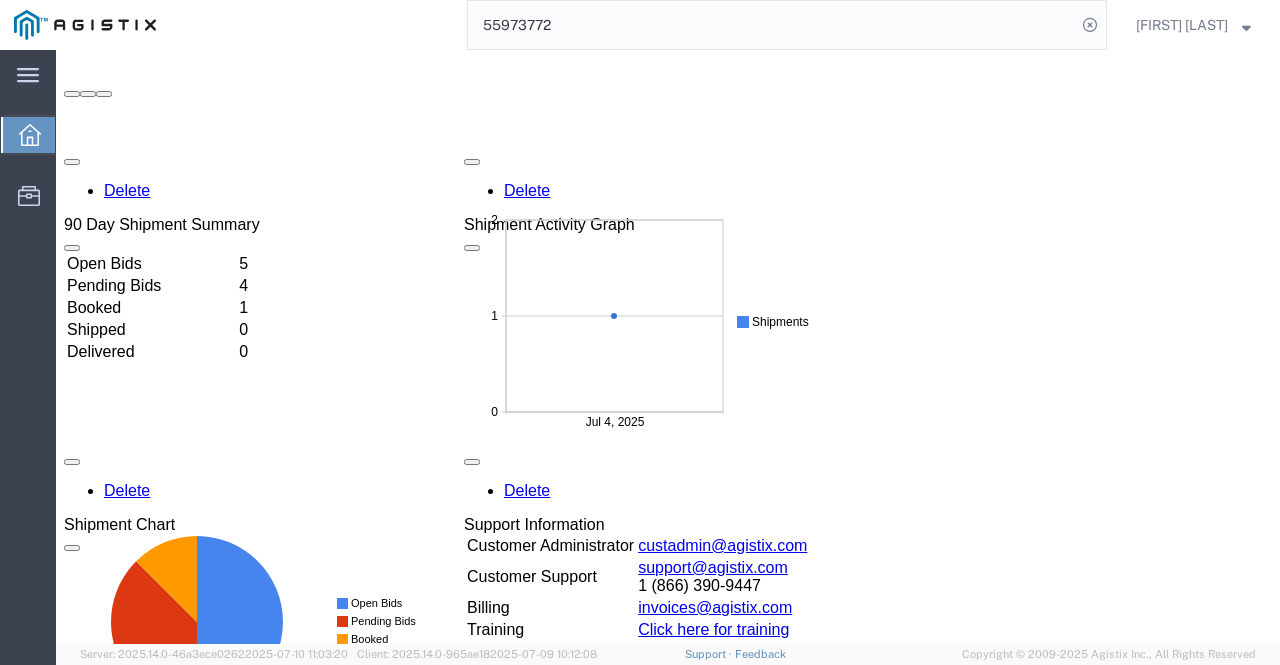 click on "Delete
90 Day Shipment Summary
Open Bids 5 Pending Bids 4 Booked 1 Shipped 0 Delivered 0
Delete
Shipment Activity Graph
Delete
Shipment Chart
Delete
Support Information Customer Administrator [EMAIL] Customer Support [EMAIL]
1 (866) 390-9447
Billing invoices@example.com Training Click here for training
Add module" at bounding box center [668, 598] 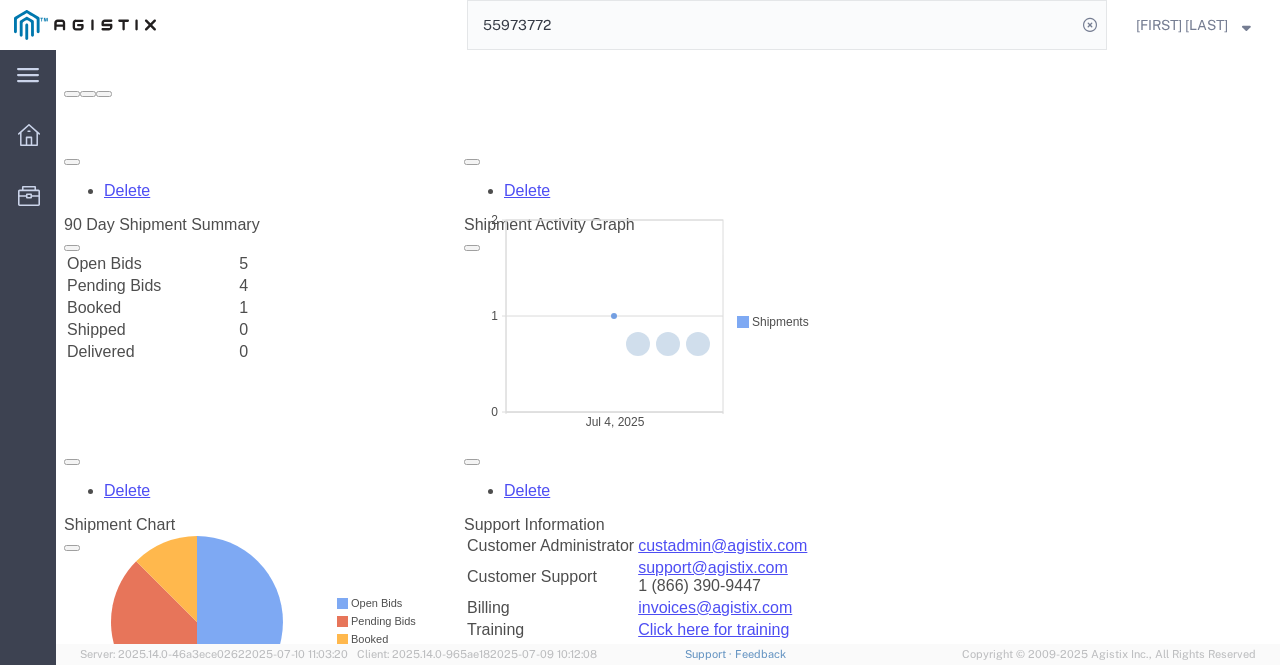 scroll, scrollTop: 0, scrollLeft: 0, axis: both 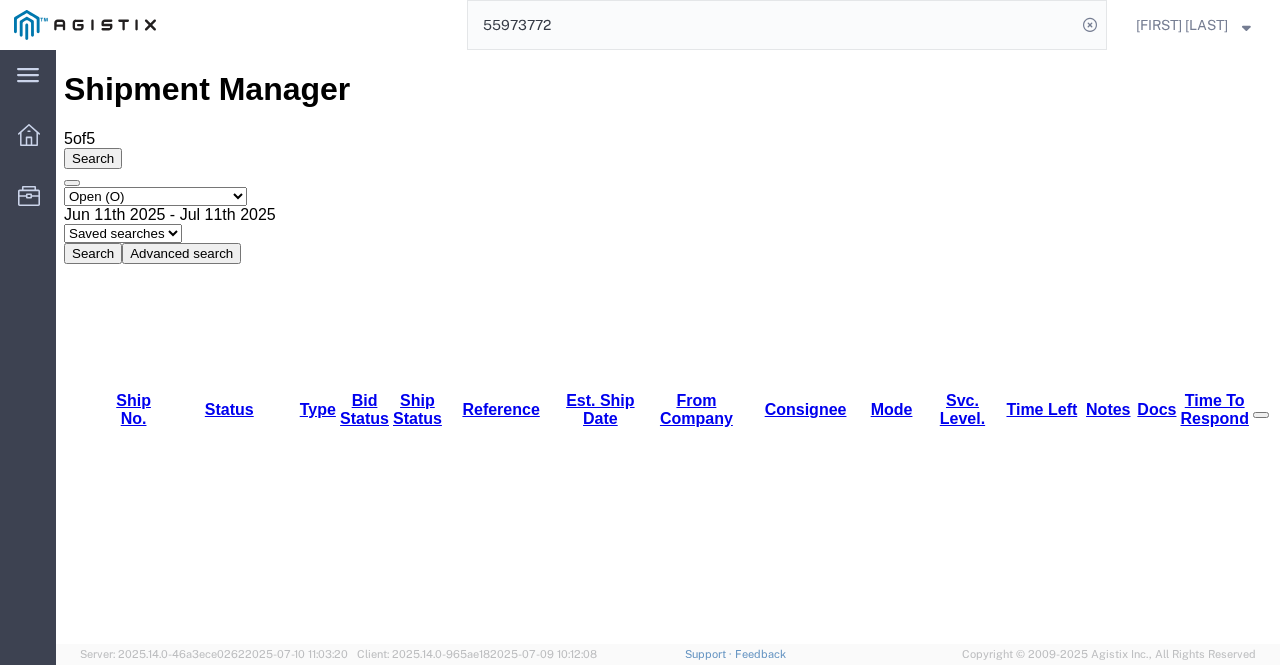 click on "Shipment Manager 5
of
5 Search
Select status
Active (AC, O, P) All Approved Awaiting Confirmation (AC) Booked Canceled Closed Delivered Denied Expired Ignored Lost On Hold Open (O) Partial Delivery Pending (P) Shipped Withdrawn [MONTH] [DAY] [YEAR] - [MONTH] [DAY] [YEAR] Saved searches Search
Advanced search  Field Account Batch Id Bid No Broker Name Carrier Name Carrier Ref Number Consignee Create Date Created By Delivery Close Time Delivery Open Time From Alias From City From Company From Country From Name From State From Vendor Location From Zipcode Hazmat International Lane Late Late Status Miles Pickup Close Time Pickup Open Time Quote Number Rate Requested by Sent To Bid Date Service Level Service Name Ship Mode Ship No Ship Ref Number Ship Type Ship Value Status Stops Time To Respond To Alias To City To Country To Name To State To Vendor Location To Zipcode Tracking Number/AWB Weight Criterion Select one or more   Field Account Batch Id Bid No Broker Name Hazmat" at bounding box center [668, 1300] 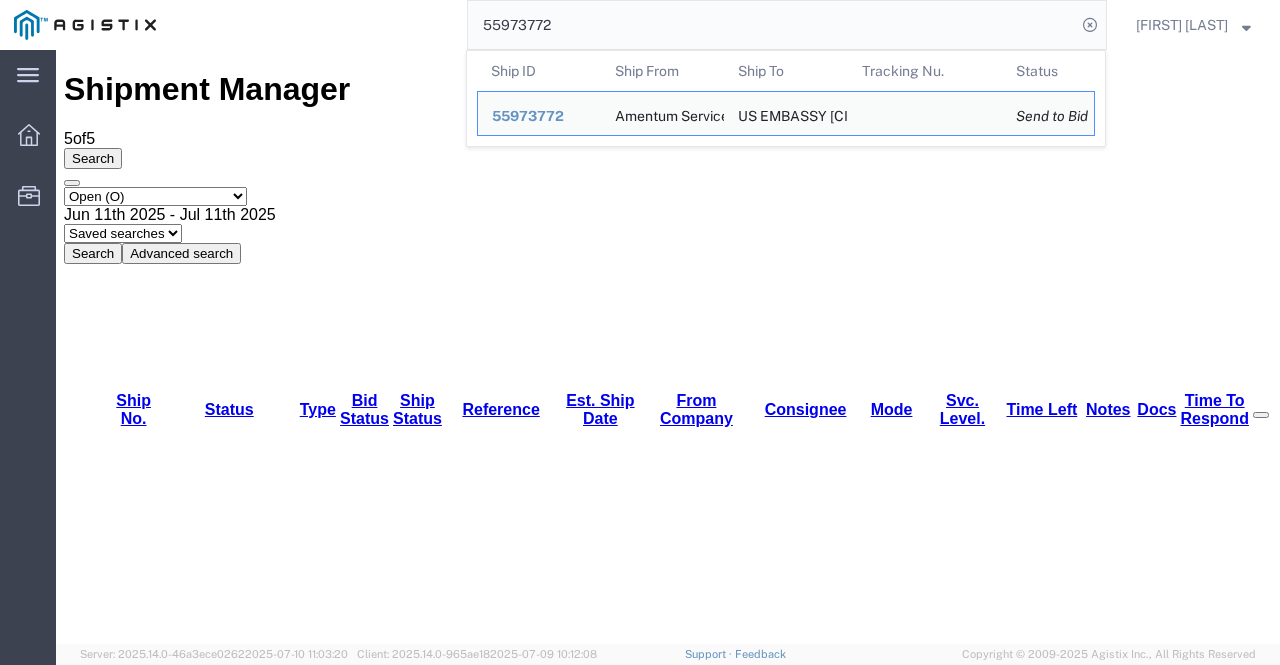 click on "Shipment Manager 5
of
5 Search
Select status
Active (AC, O, P) All Approved Awaiting Confirmation (AC) Booked Canceled Closed Delivered Denied Expired Ignored Lost On Hold Open (O) Partial Delivery Pending (P) Shipped Withdrawn [MONTH] [DAY] [YEAR] - [MONTH] [DAY] [YEAR] Saved searches Search
Advanced search  Field Account Batch Id Bid No Broker Name Carrier Name Carrier Ref Number Consignee Create Date Created By Delivery Close Time Delivery Open Time From Alias From City From Company From Country From Name From State From Vendor Location From Zipcode Hazmat International Lane Late Late Status Miles Pickup Close Time Pickup Open Time Quote Number Rate Requested by Sent To Bid Date Service Level Service Name Ship Mode Ship No Ship Ref Number Ship Type Ship Value Status Stops Time To Respond To Alias To City To Country To Name To State To Vendor Location To Zipcode Tracking Number/AWB Weight Criterion Select one or more   Field Account Batch Id Bid No Broker Name Hazmat" at bounding box center (668, 1300) 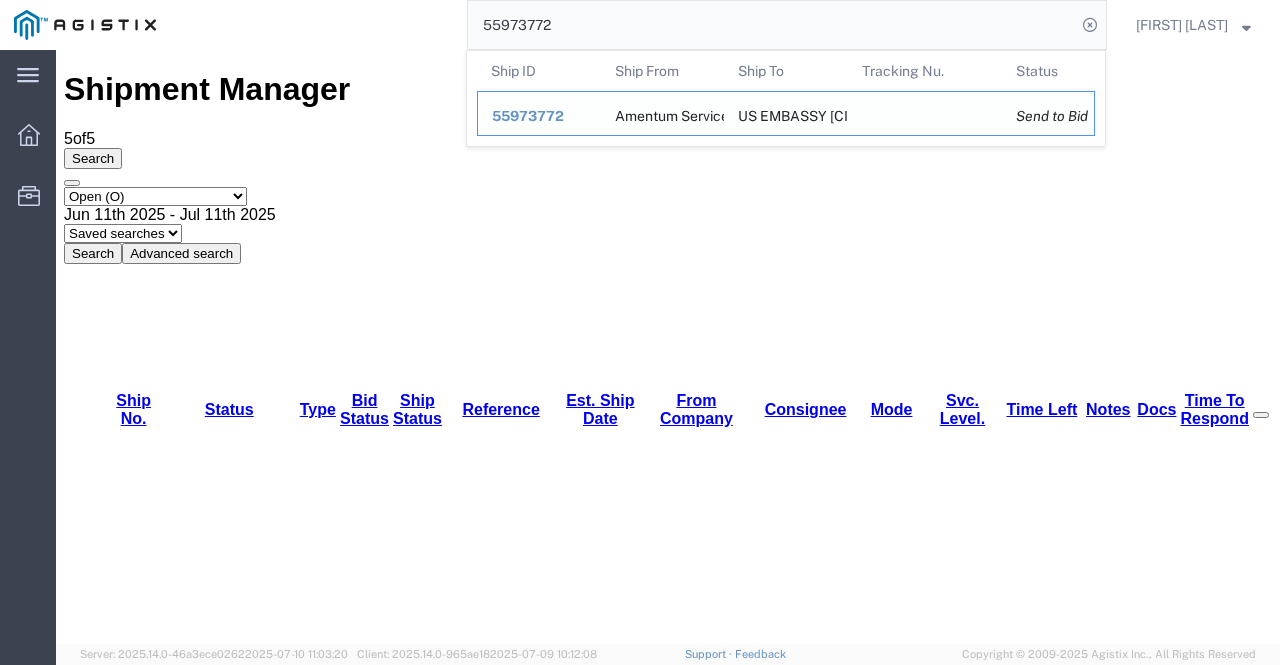 click on "Ship From Amentum Services, Inc" at bounding box center [663, 113] 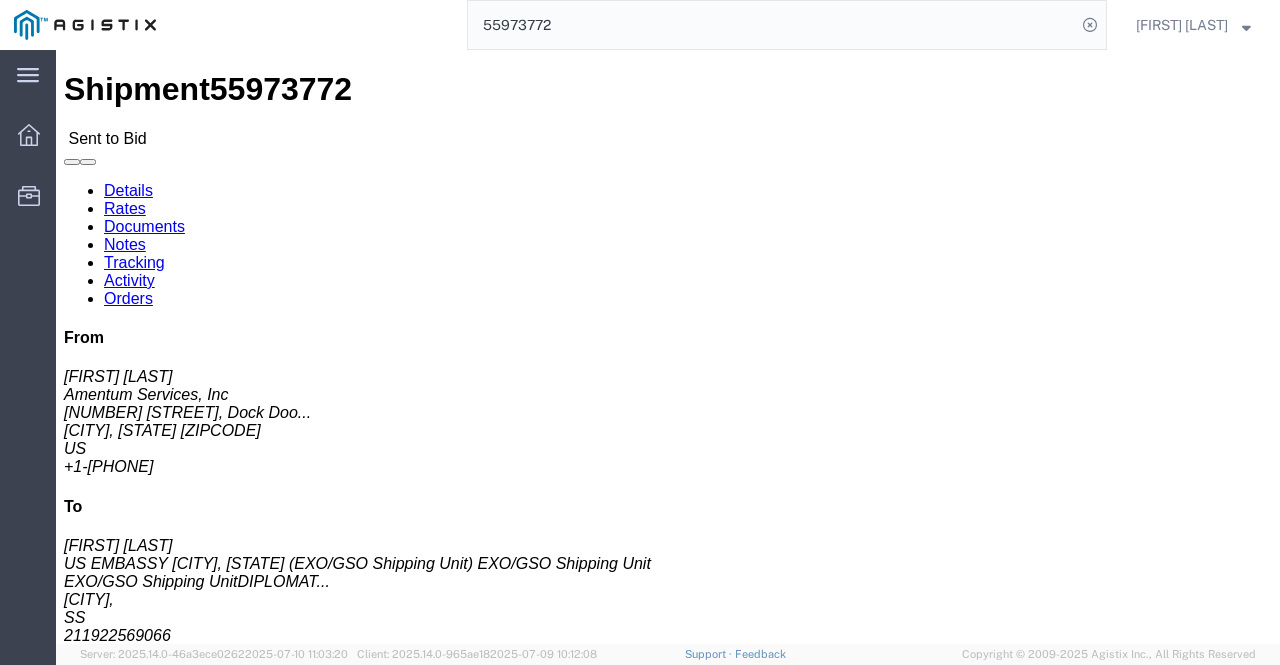 scroll, scrollTop: 50, scrollLeft: 0, axis: vertical 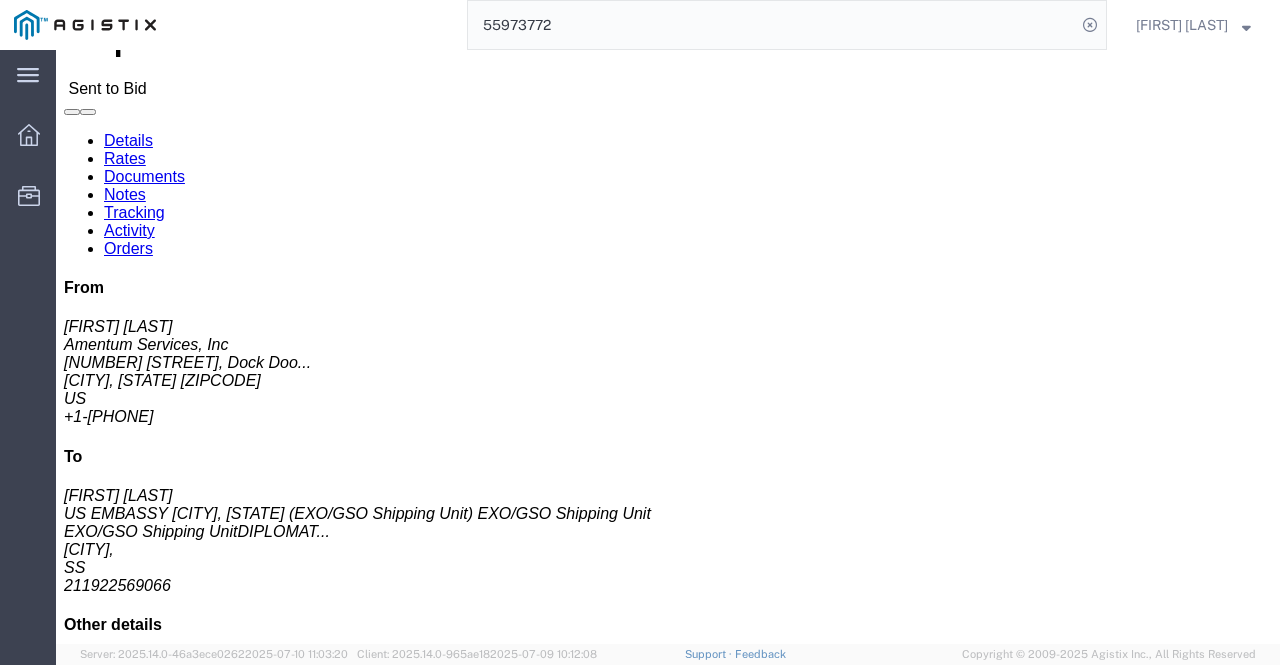 click 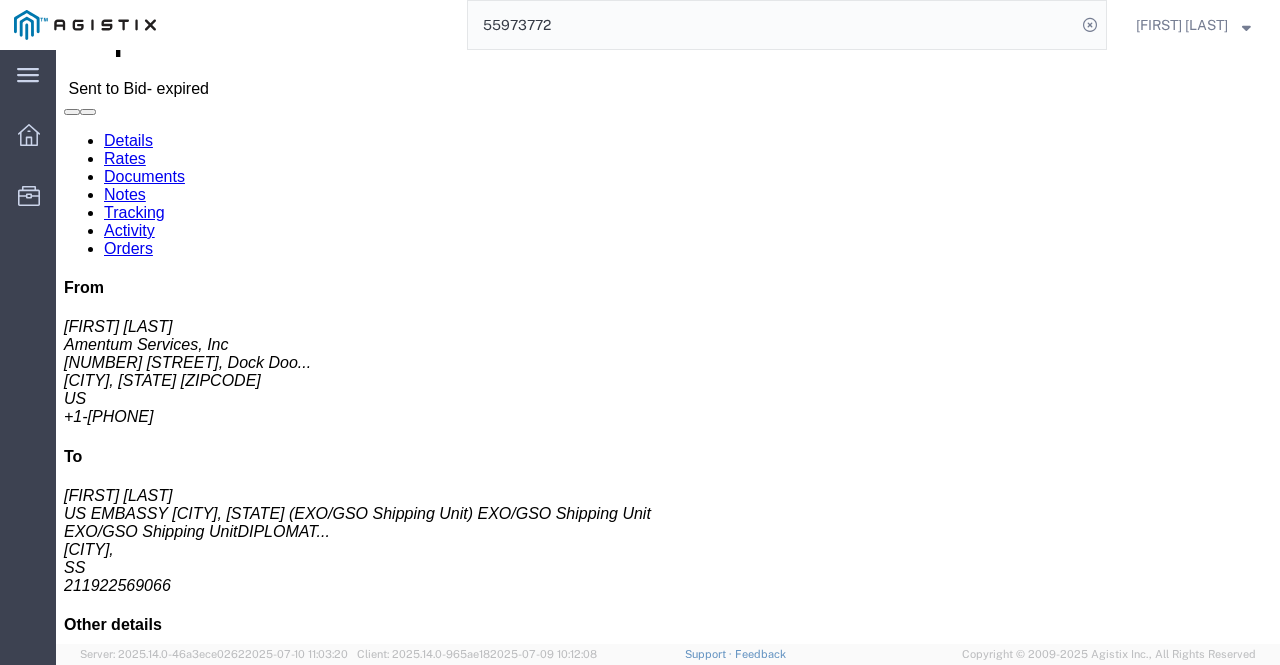 scroll, scrollTop: 0, scrollLeft: 0, axis: both 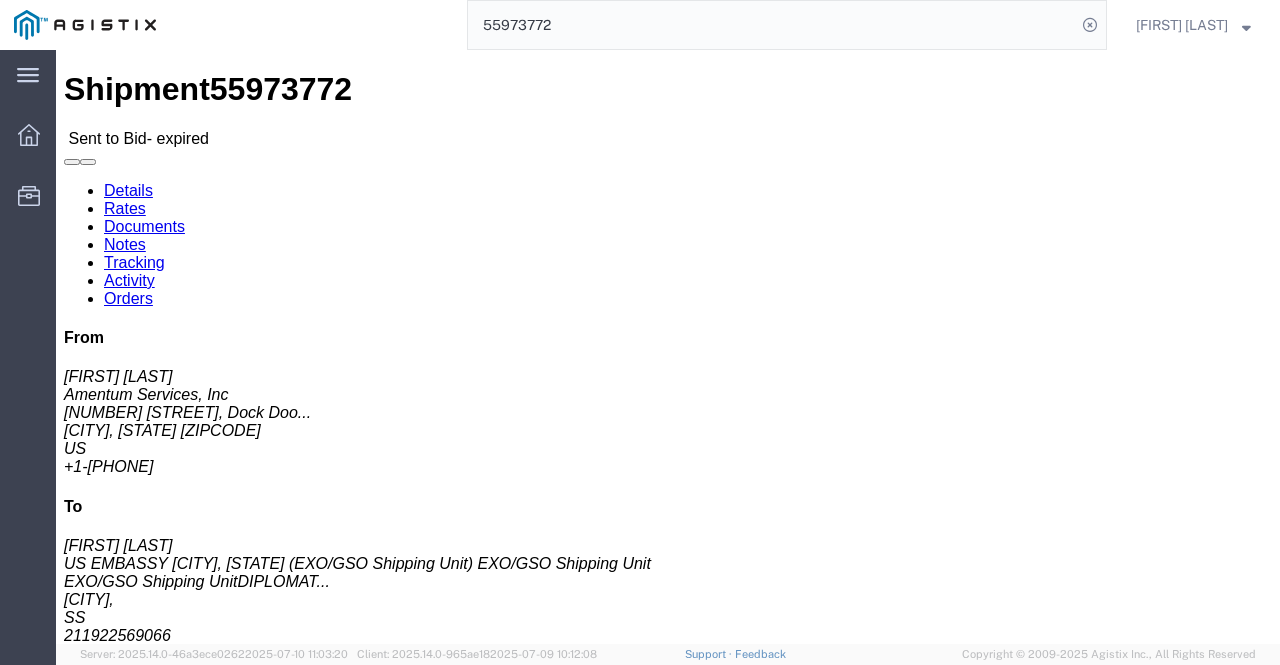 click on "Notes" 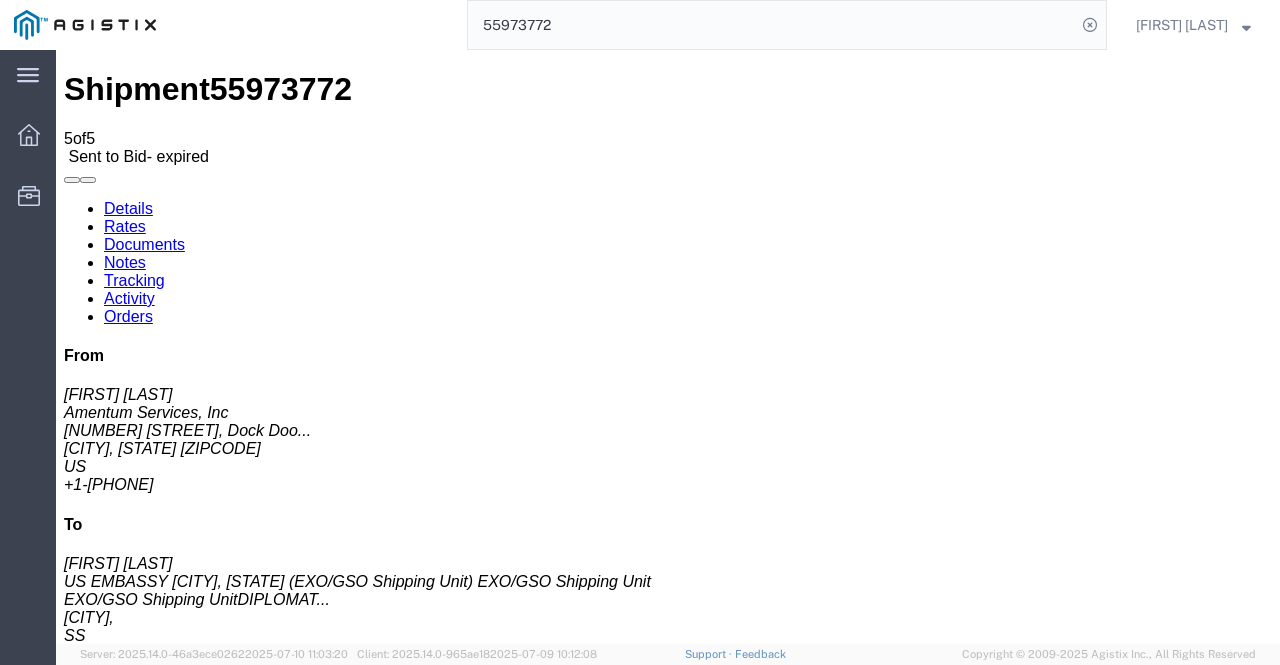 scroll, scrollTop: 48, scrollLeft: 0, axis: vertical 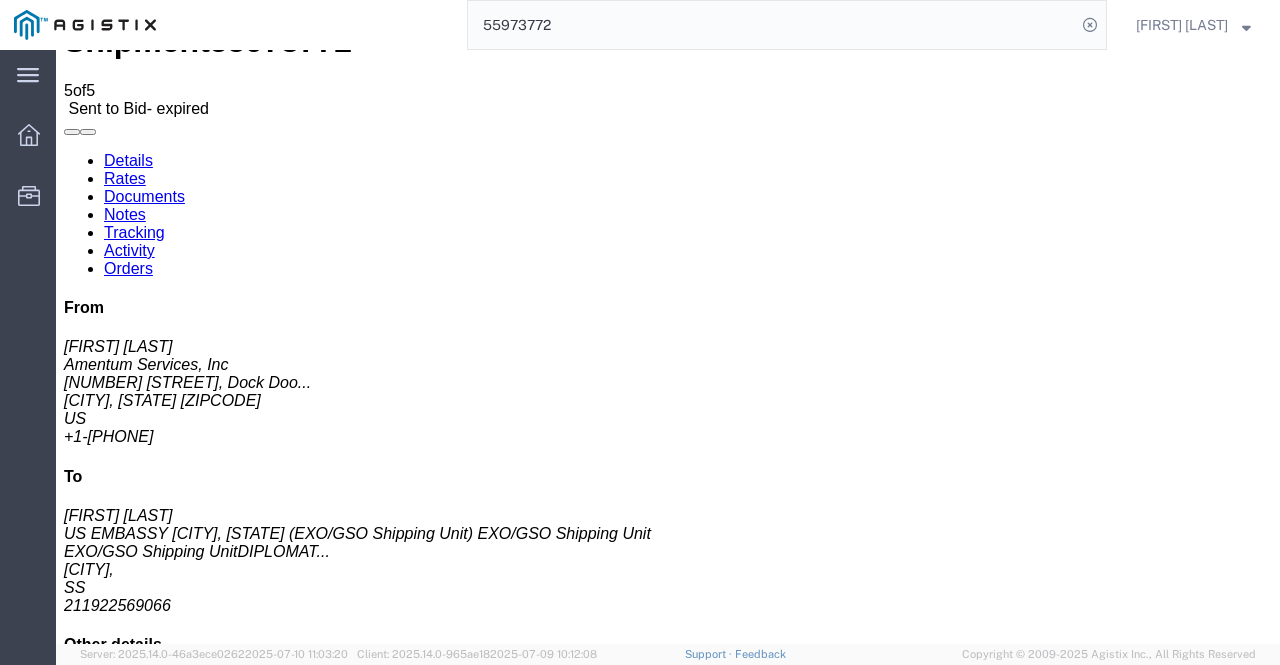 drag, startPoint x: 162, startPoint y: 578, endPoint x: 136, endPoint y: 347, distance: 232.4586 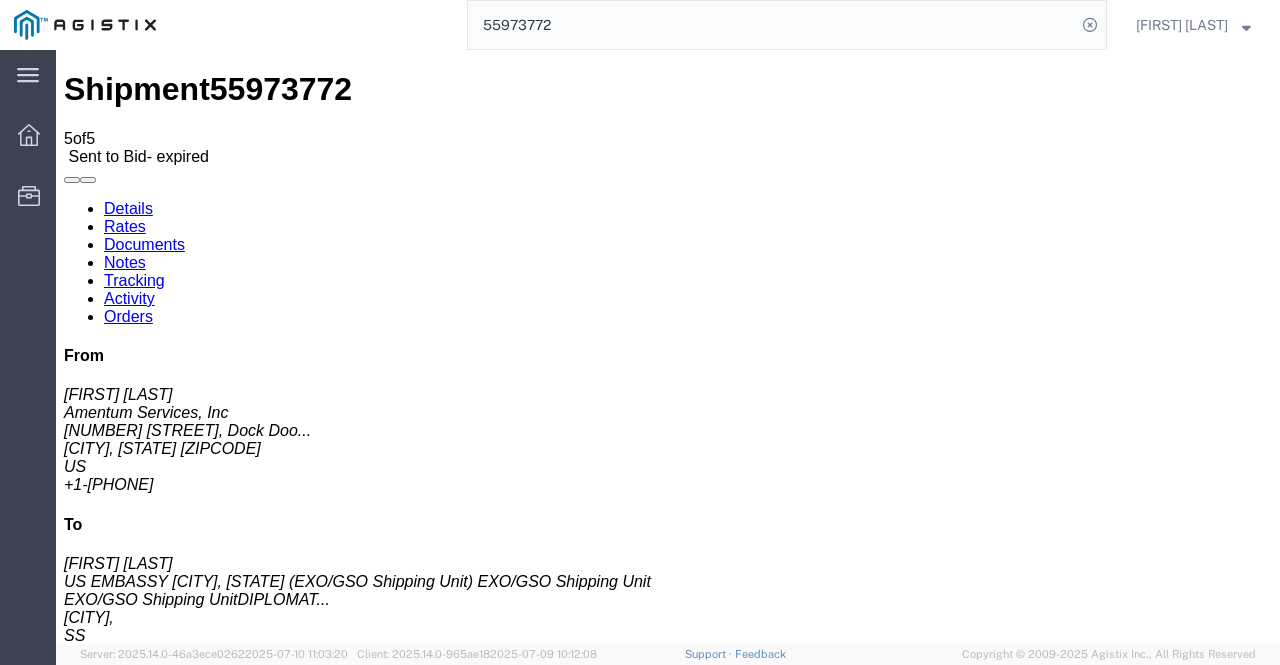 click on "Activity" at bounding box center [129, 298] 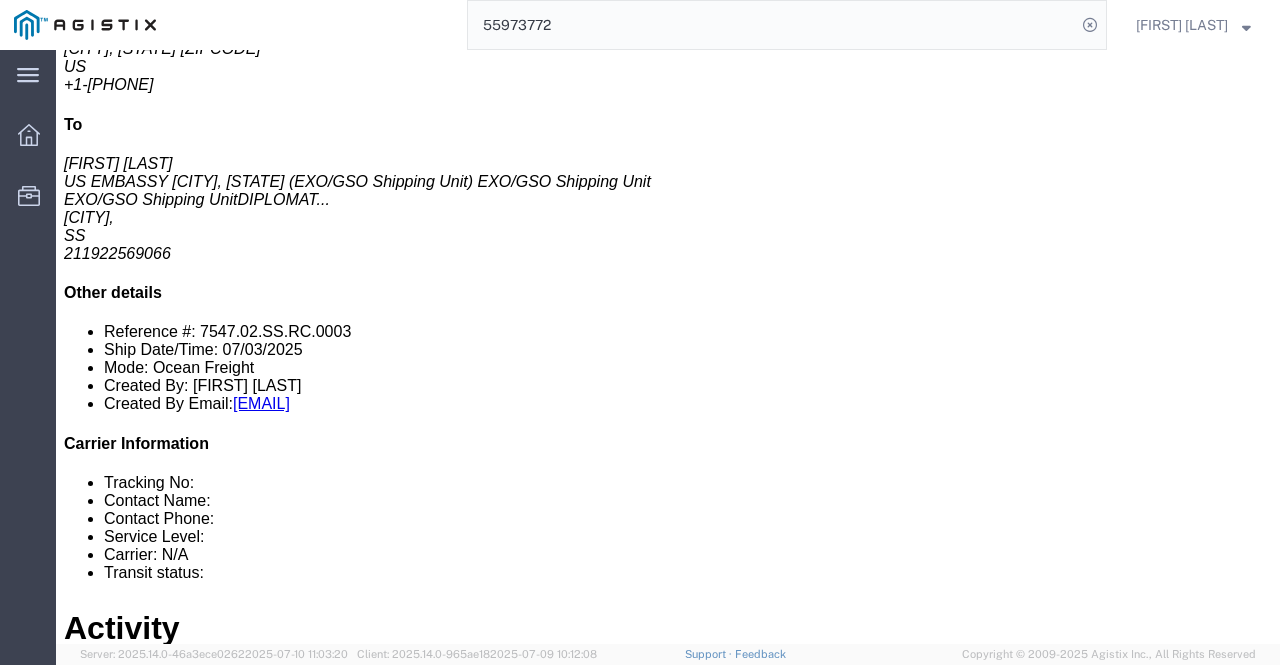 scroll, scrollTop: 300, scrollLeft: 0, axis: vertical 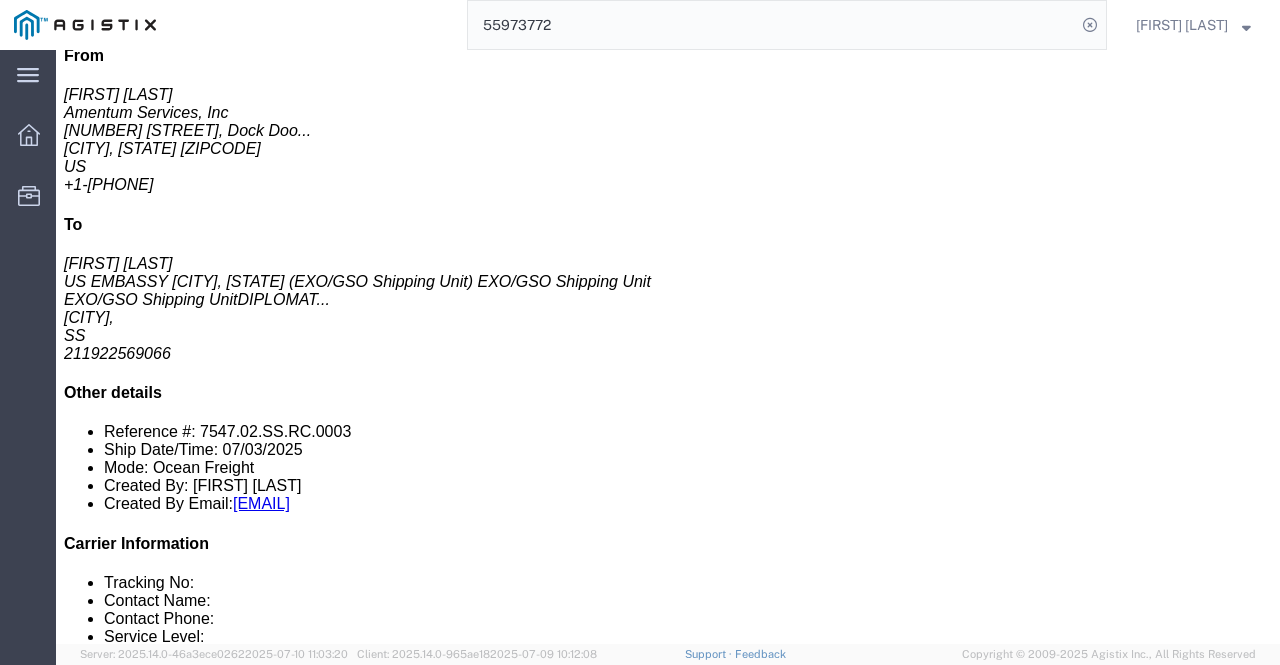 drag, startPoint x: 305, startPoint y: 397, endPoint x: 155, endPoint y: 293, distance: 182.5267 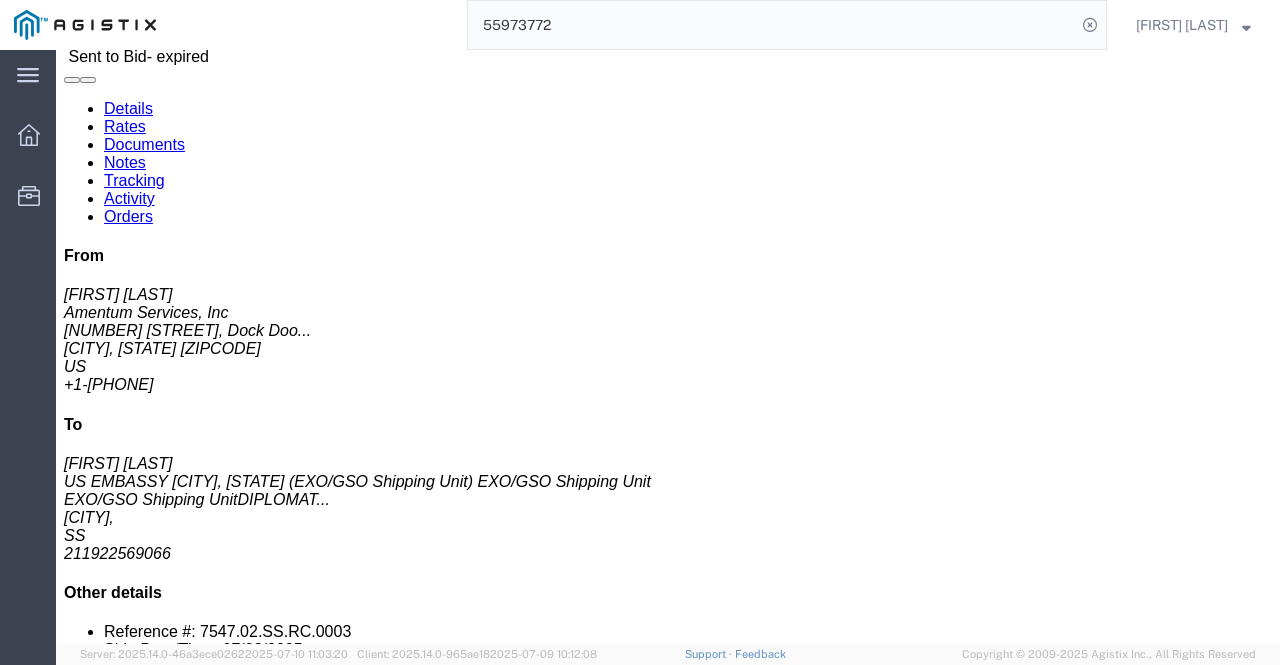 scroll, scrollTop: 0, scrollLeft: 0, axis: both 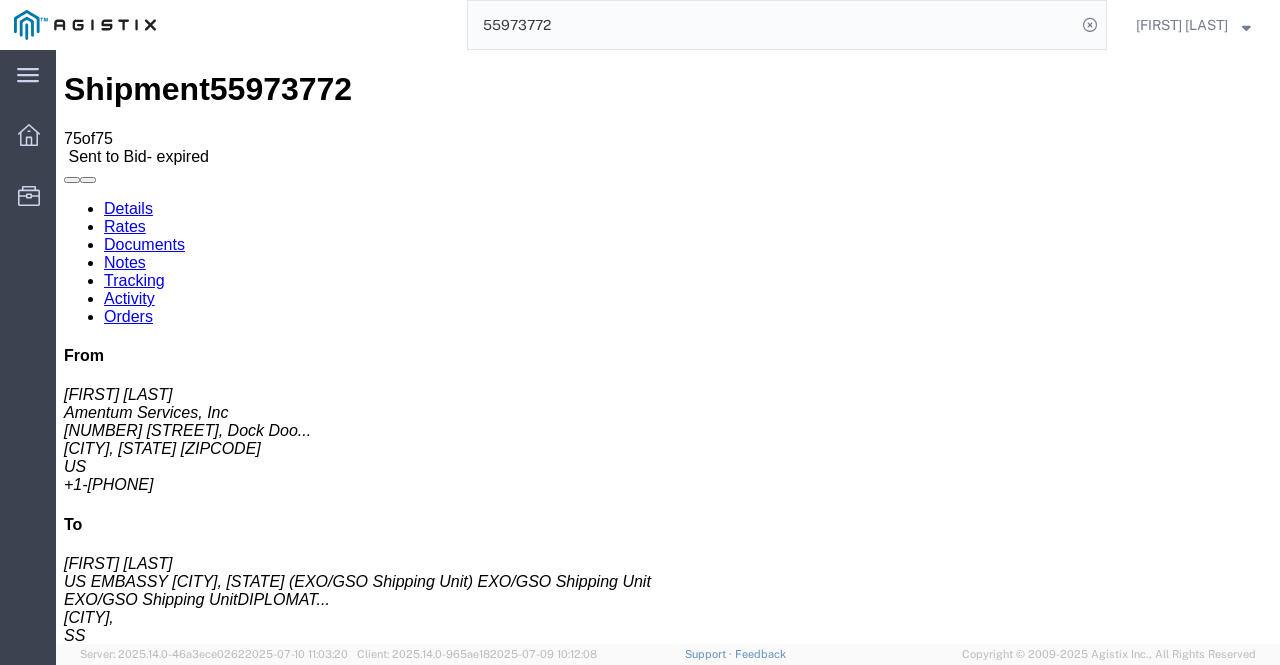 click on "Tracking" at bounding box center [134, 280] 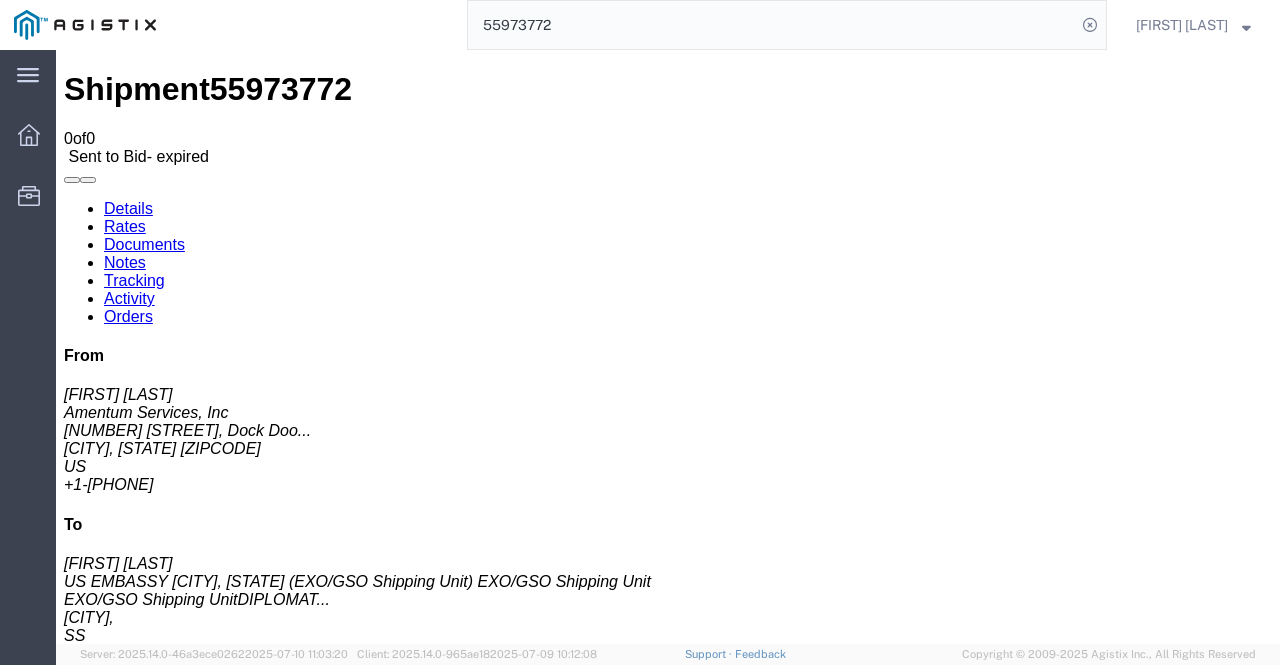 click on "Activity" at bounding box center (129, 298) 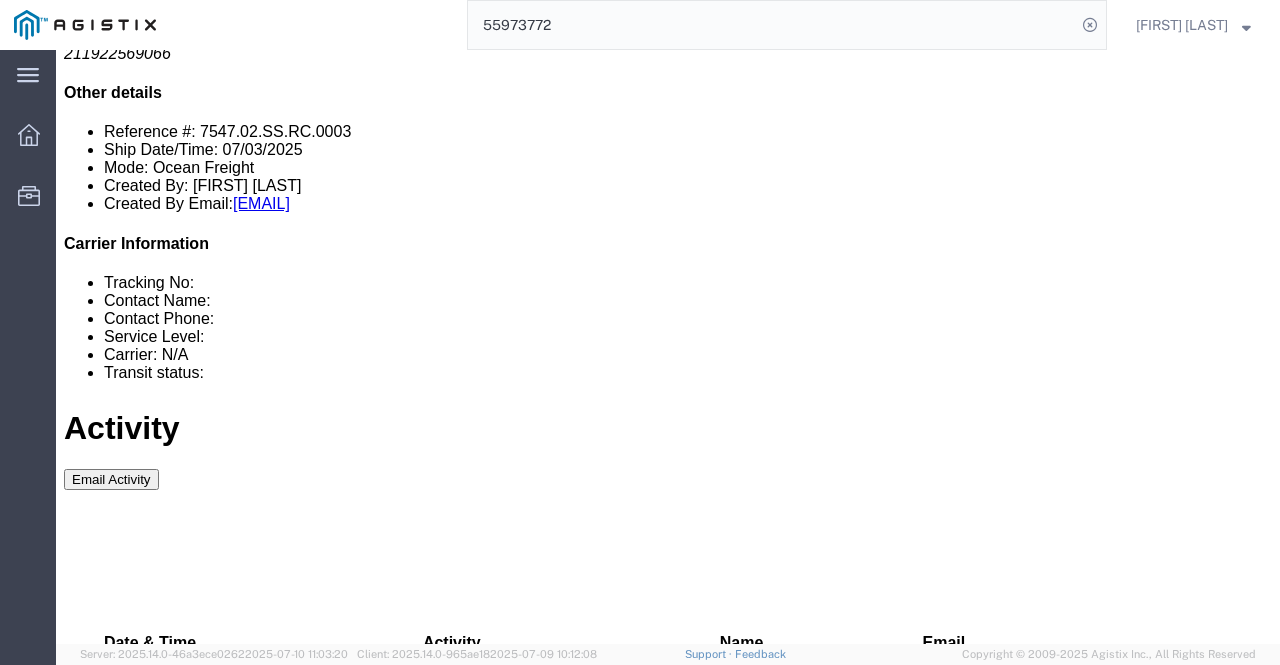 scroll, scrollTop: 100, scrollLeft: 0, axis: vertical 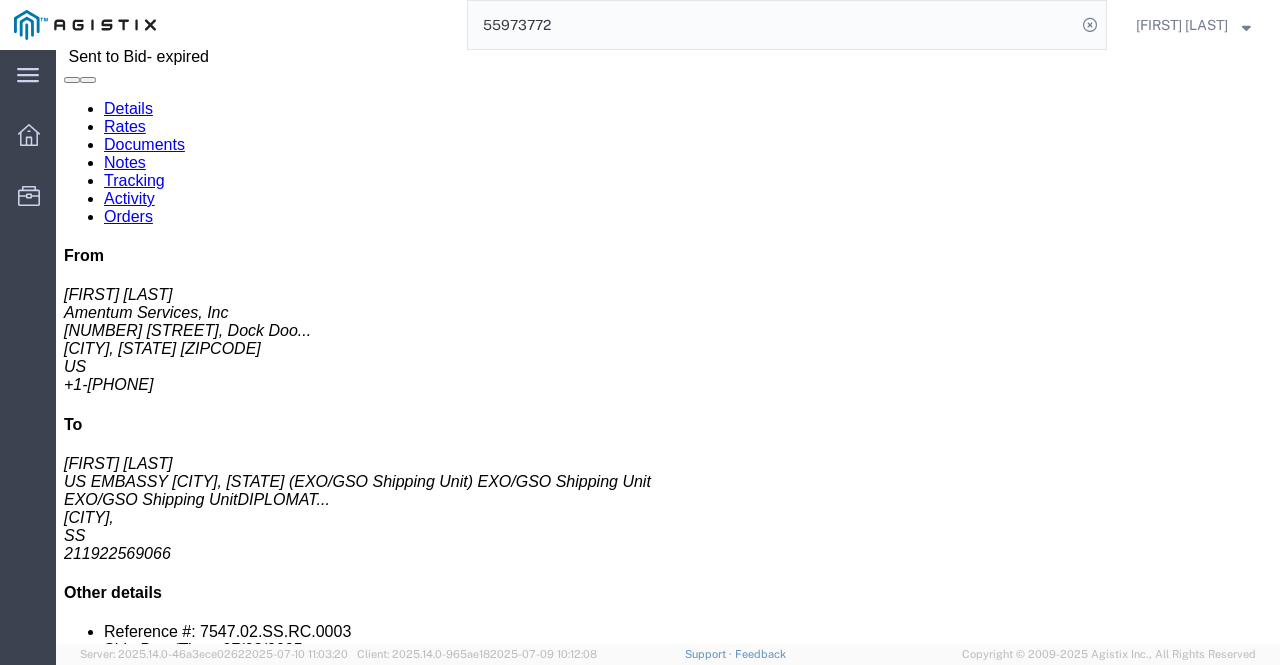 click on "Rates" at bounding box center [125, 126] 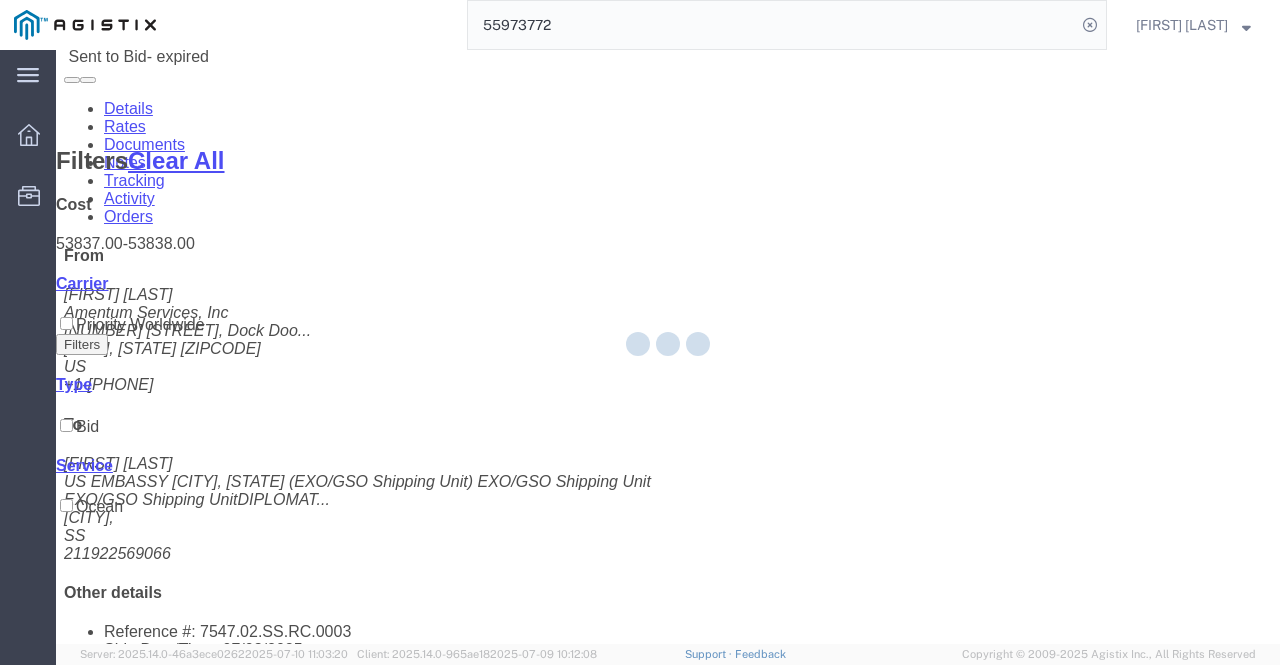scroll, scrollTop: 0, scrollLeft: 0, axis: both 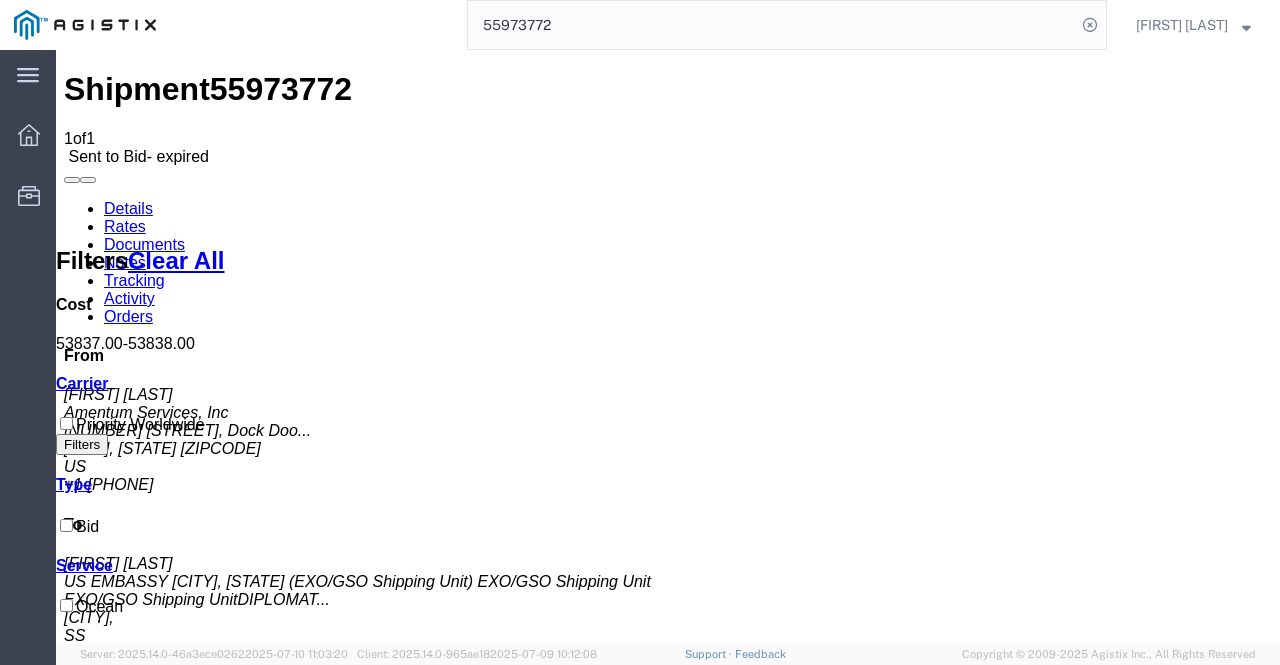 click on "Documents" at bounding box center (144, 244) 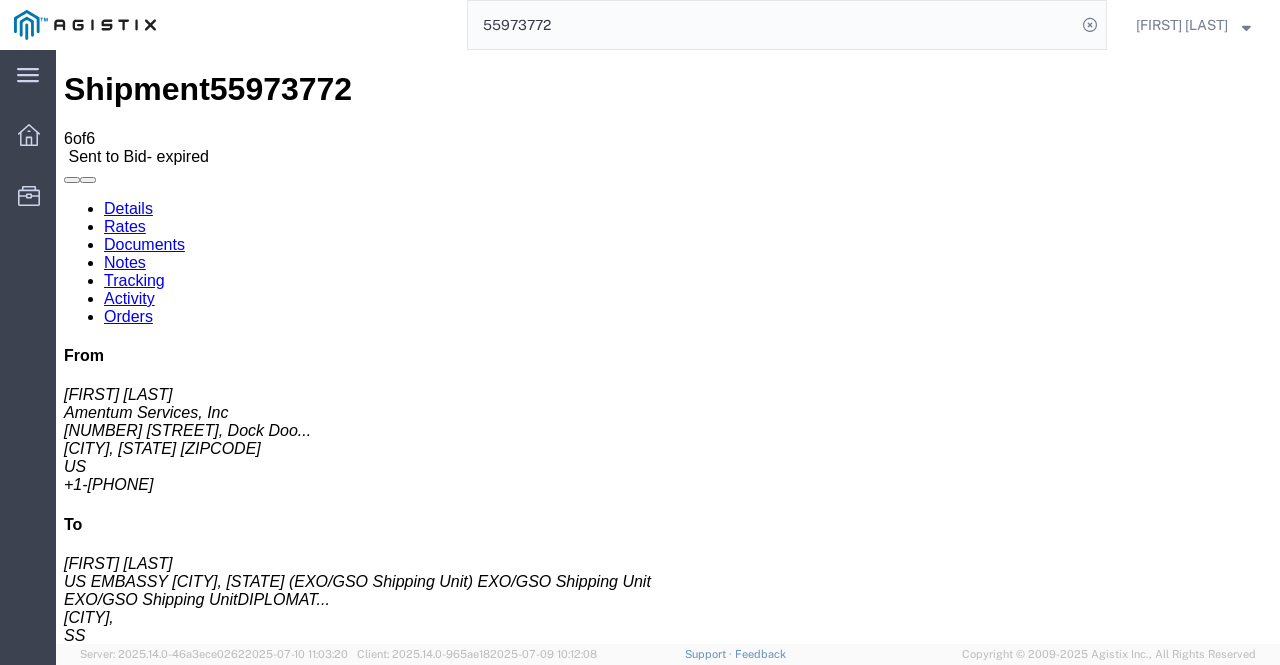 click at bounding box center (88, 180) 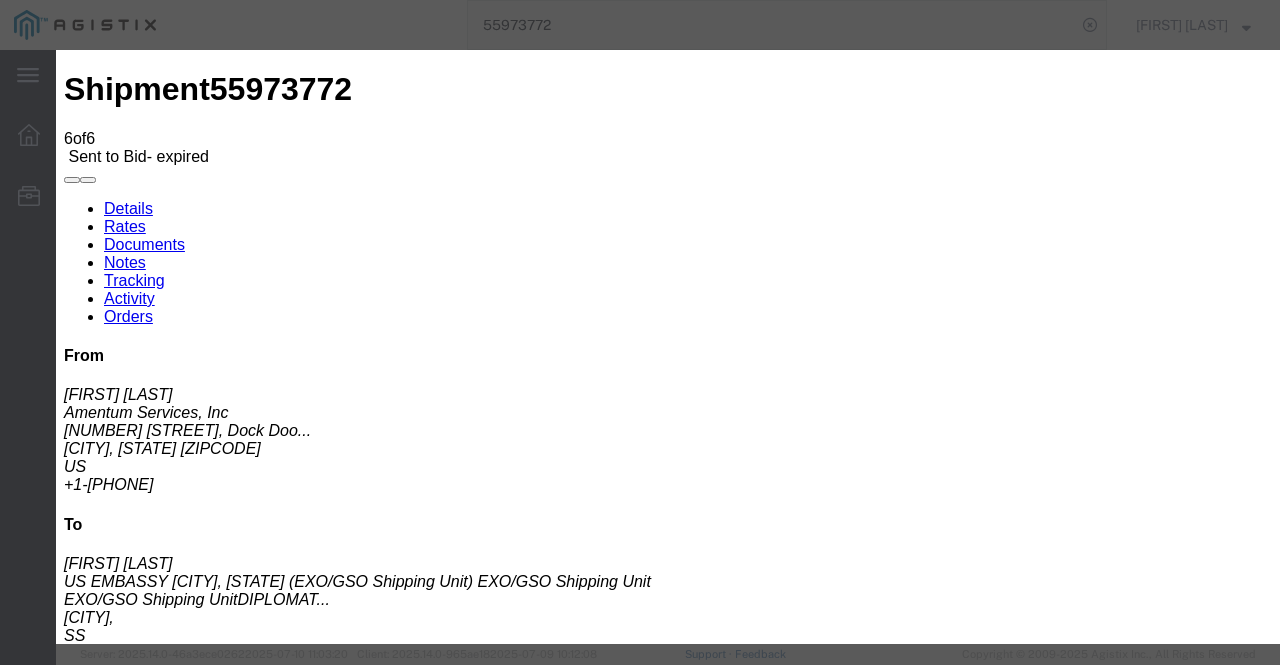 click at bounding box center [72, 3340] 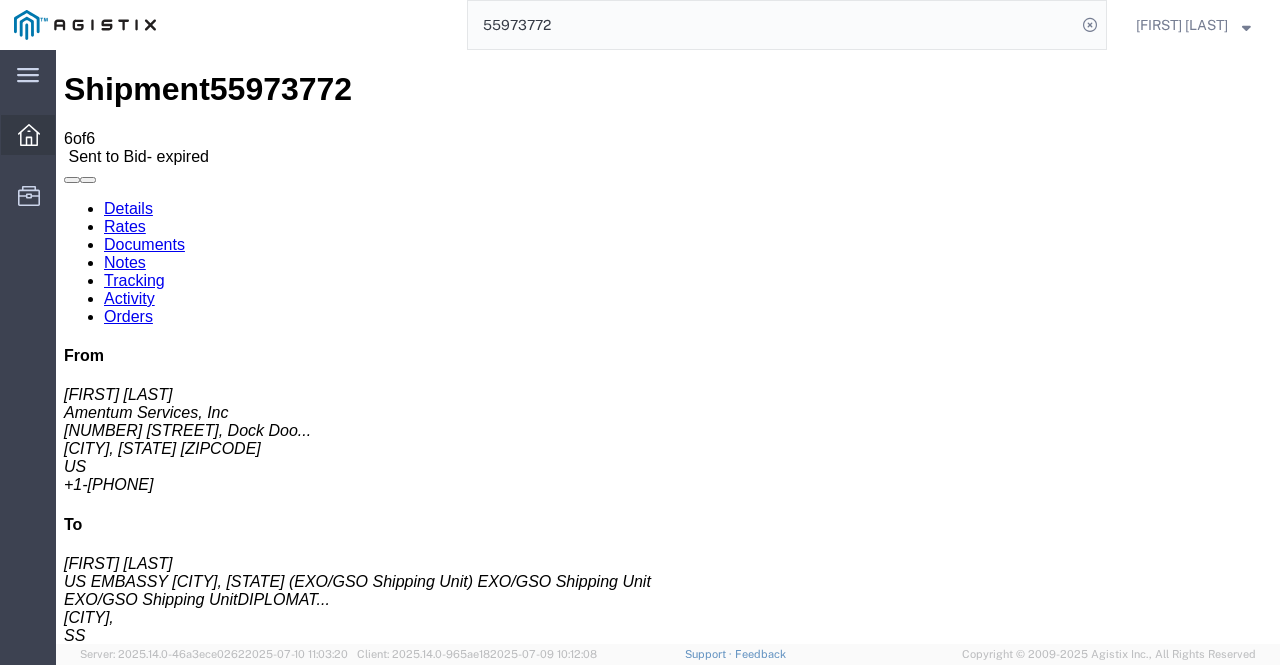 click 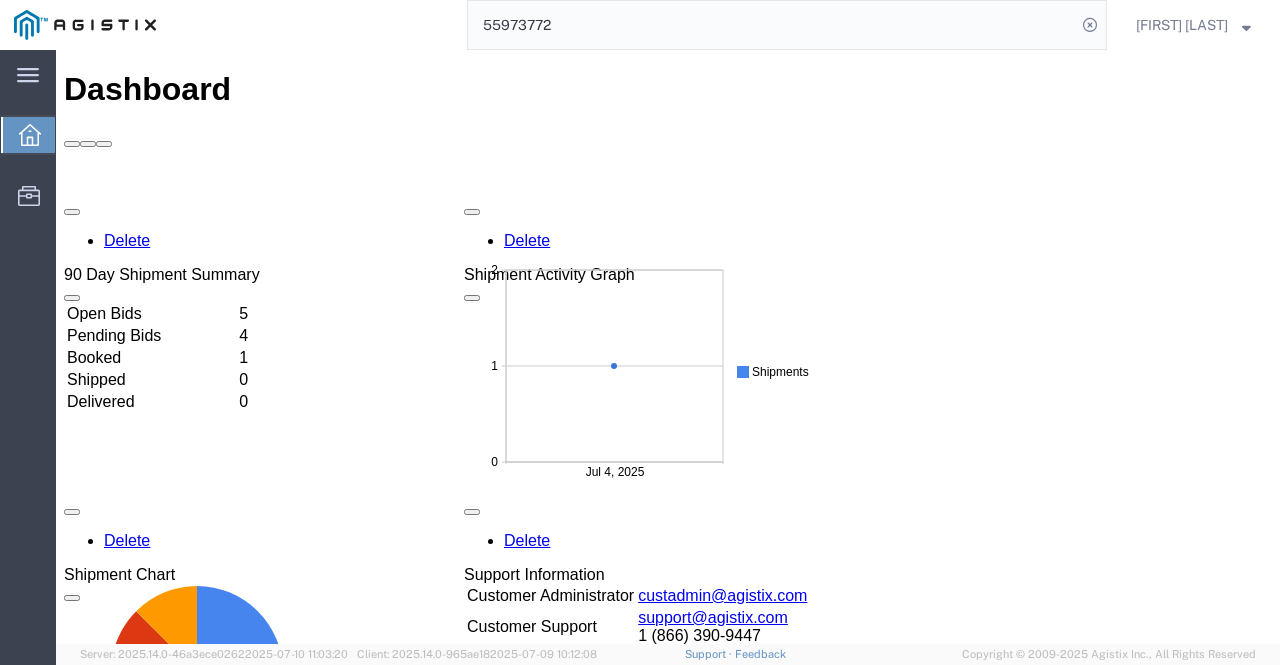 scroll, scrollTop: 0, scrollLeft: 0, axis: both 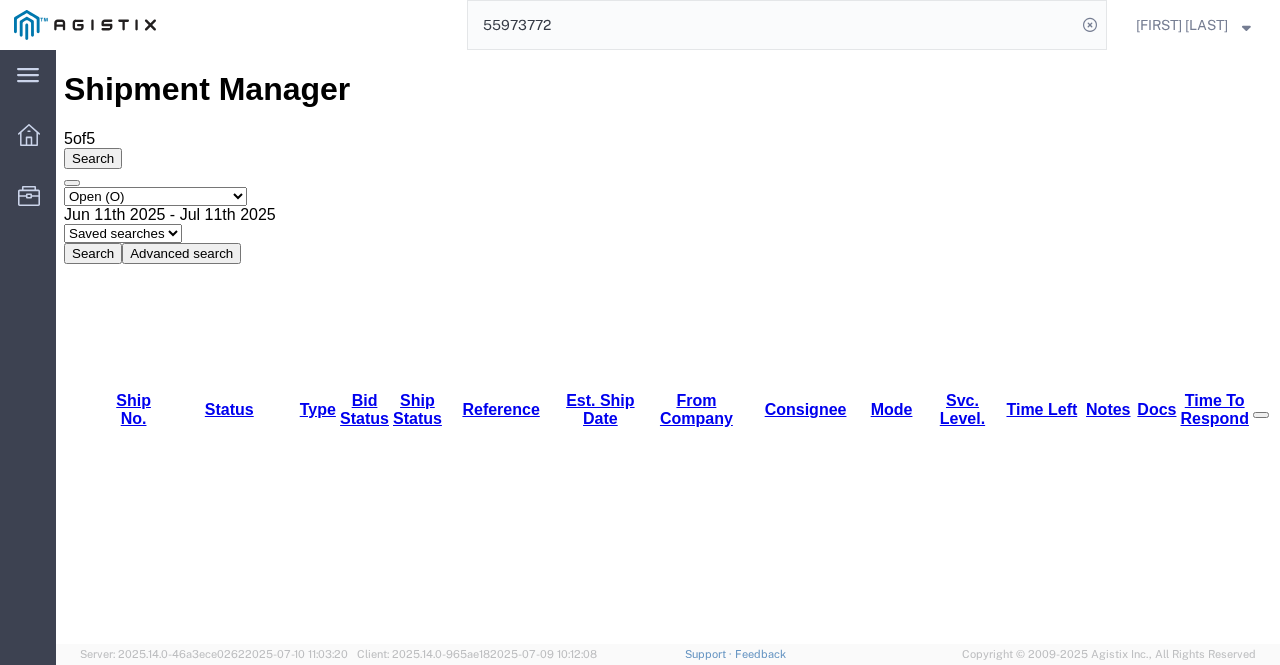 click on "Search
Select status
Active (AC, O, P) All Approved Awaiting Confirmation (AC) Booked Canceled Closed Delivered Denied Expired Ignored Lost On Hold Open (O) Partial Delivery Pending (P) Shipped Withdrawn [MONTH] 11th 2025 - [MONTH] 11th 2025 Saved searches Search
Advanced search  Field Account Batch Id Bid No Broker Name Carrier Name Carrier Ref Number Consignee Create Date Created By Delivery Close Time Delivery Open Time From Alias From City From Company From Name From State From Vendor Location From Zipcode Hazmat International Lane Late Late Status Miles Pickup Close Time Pickup Open Time Quote Number Rate Requested by Sent To Bid Date Service Level Service Name Ship Mode Ship No Ship Ref Number Ship Type Ship Value Status Stops Time To Respond To Alias To City To Country To Name To State To Vendor Location To Zipcode Tracking Number/AWB Weight Criterion Select one or more   Field Account Batch Id Bid No Broker Name Carrier Name Carrier Ref Number Consignee" at bounding box center [668, 206] 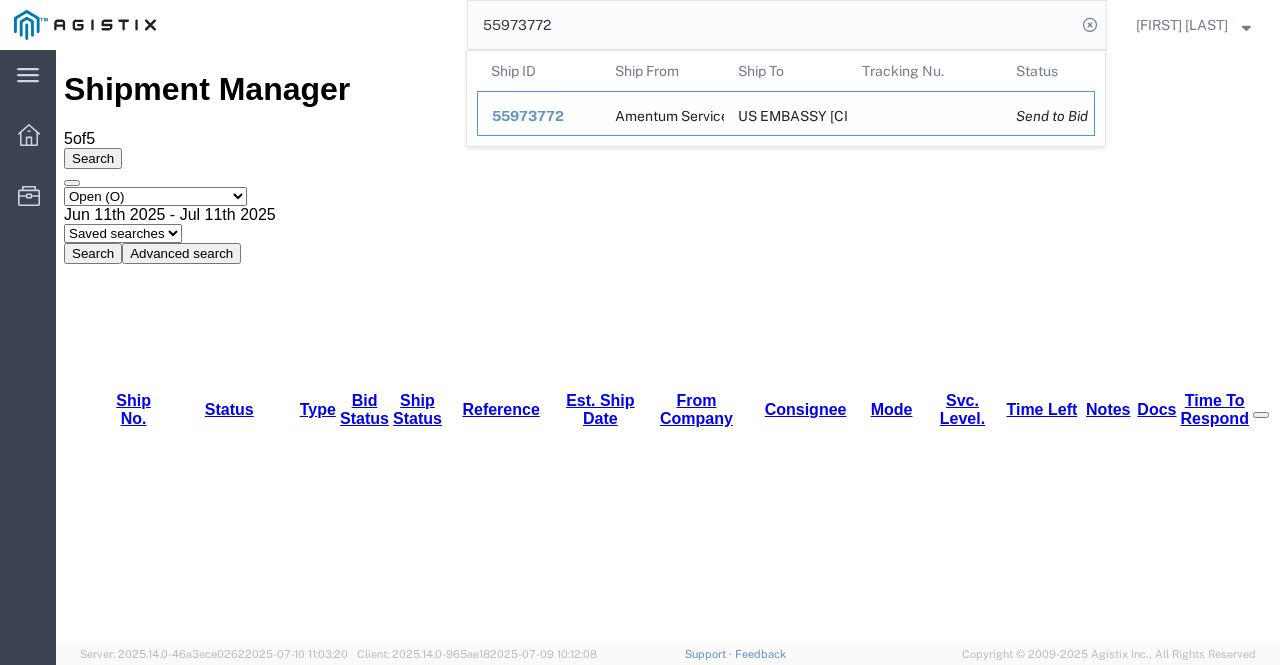 click on "55973772" at bounding box center (539, 116) 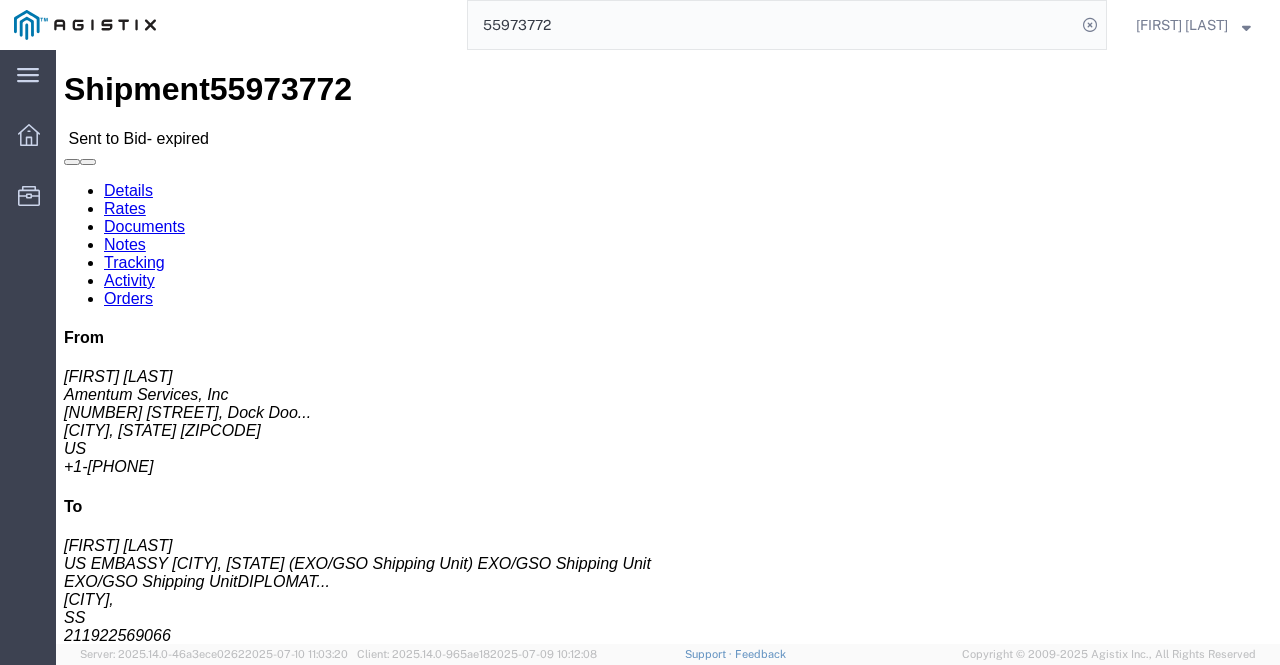 click on "Rates" 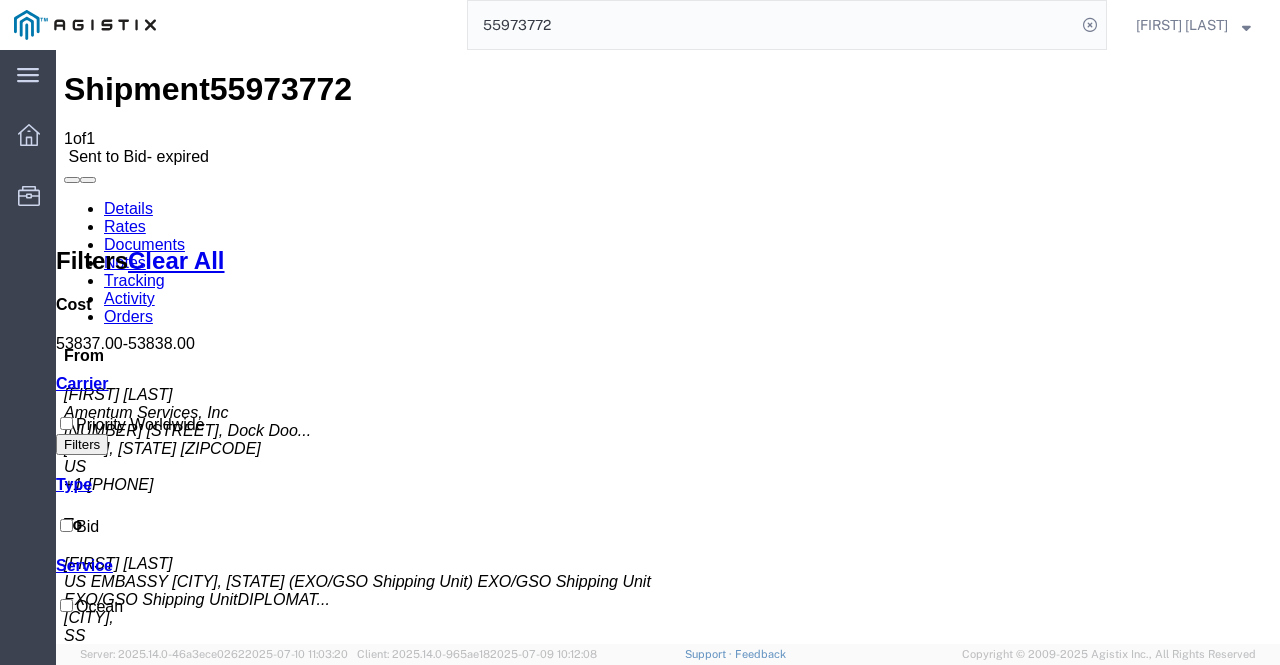 click on "Documents" at bounding box center [144, 244] 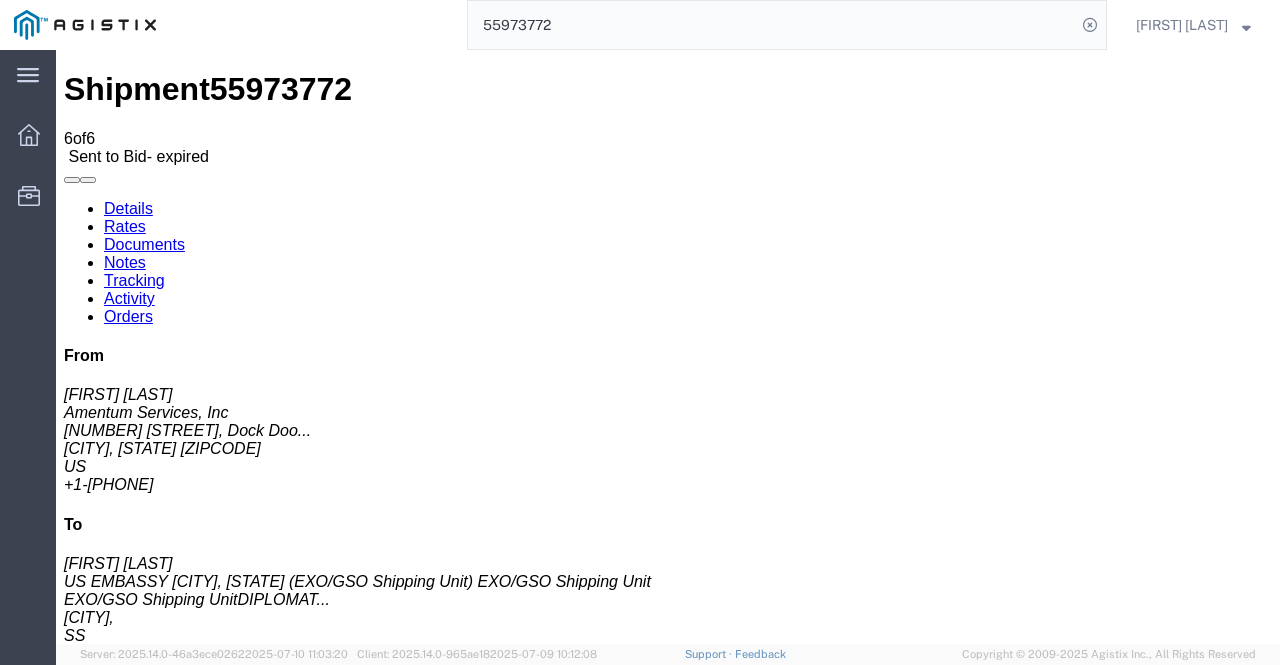 click on "Notes" at bounding box center [125, 262] 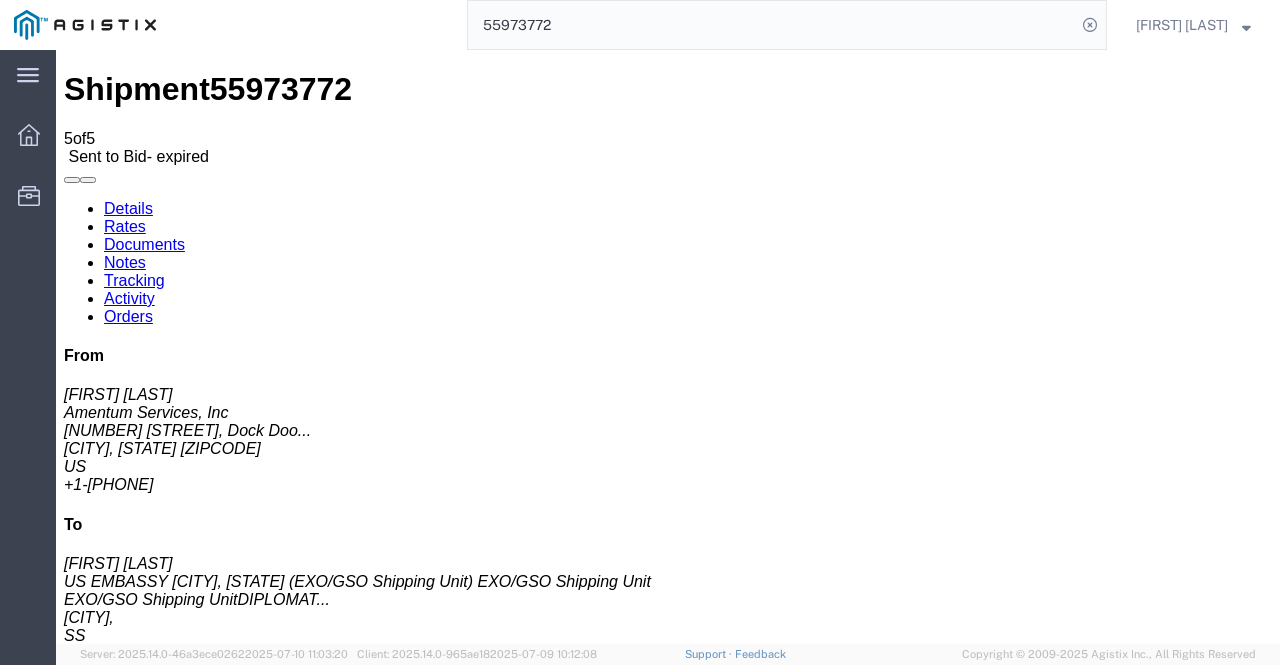 click on "Notes Add Notes" at bounding box center [668, 1049] 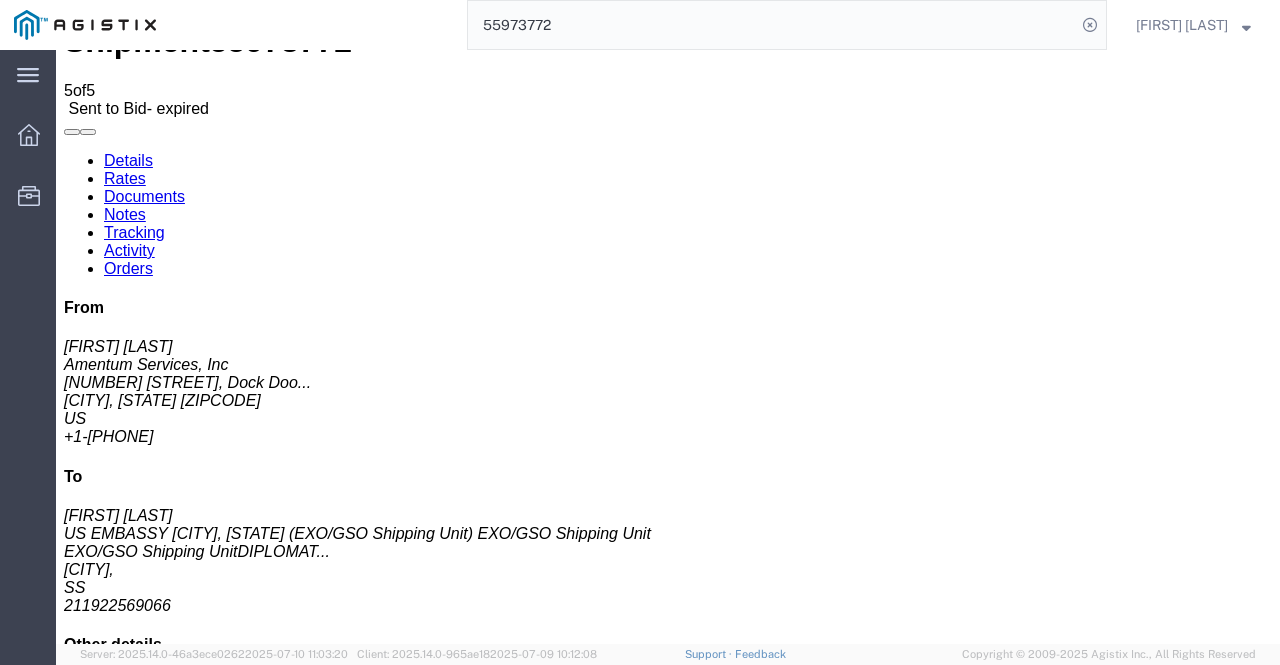 drag, startPoint x: 554, startPoint y: 441, endPoint x: 480, endPoint y: 353, distance: 114.97826 